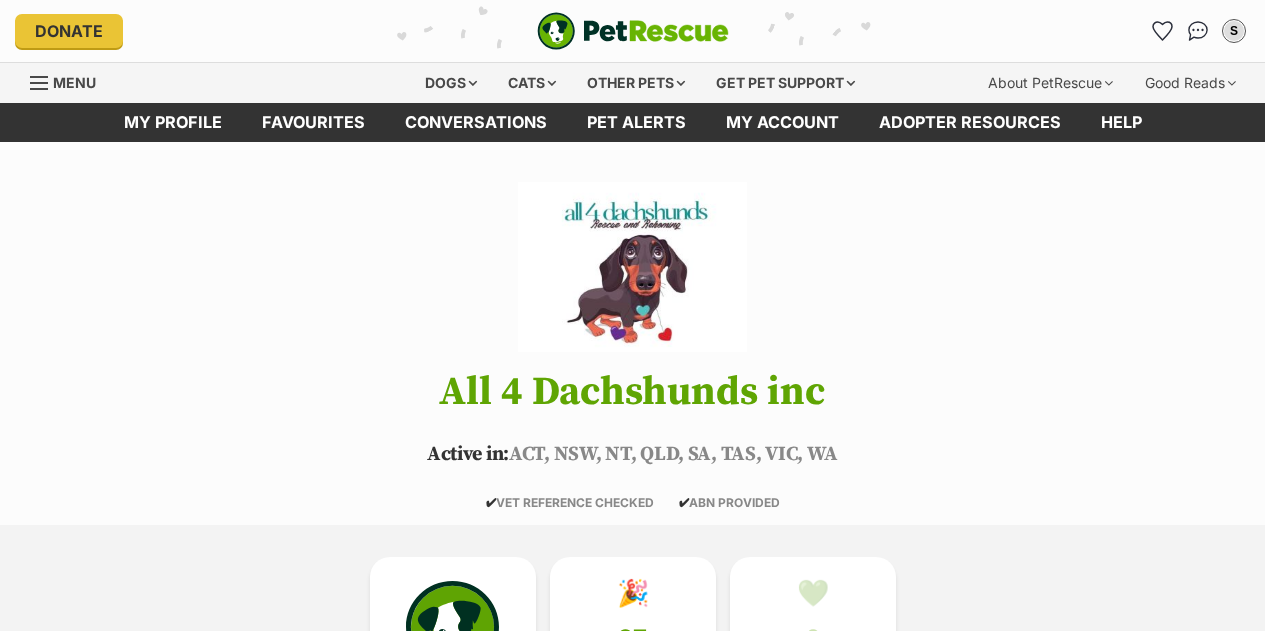 scroll, scrollTop: 0, scrollLeft: 0, axis: both 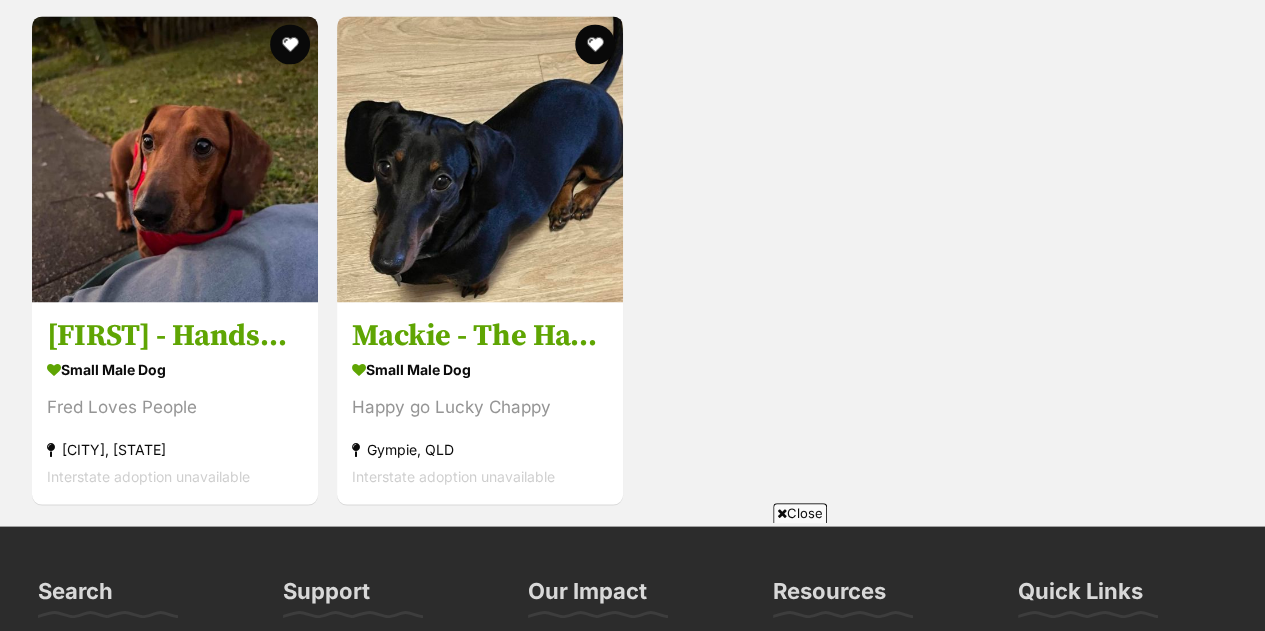 click on "[FIRST] - Handsome almost 3yr old Boy" at bounding box center [175, 335] 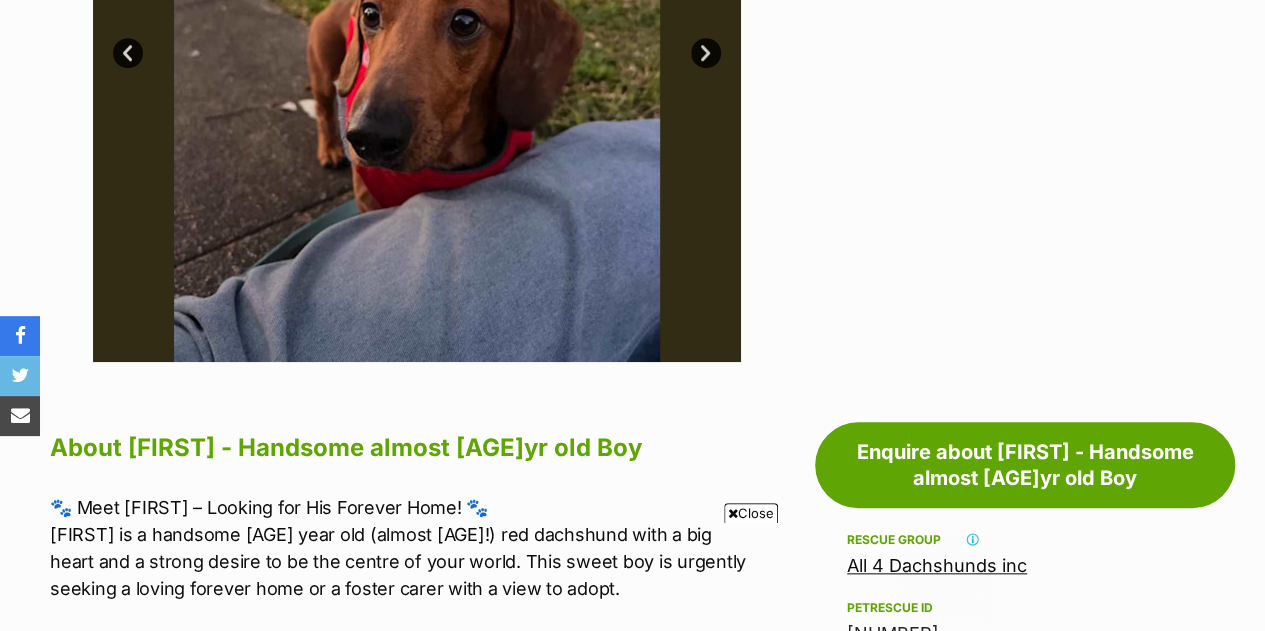 scroll, scrollTop: 0, scrollLeft: 0, axis: both 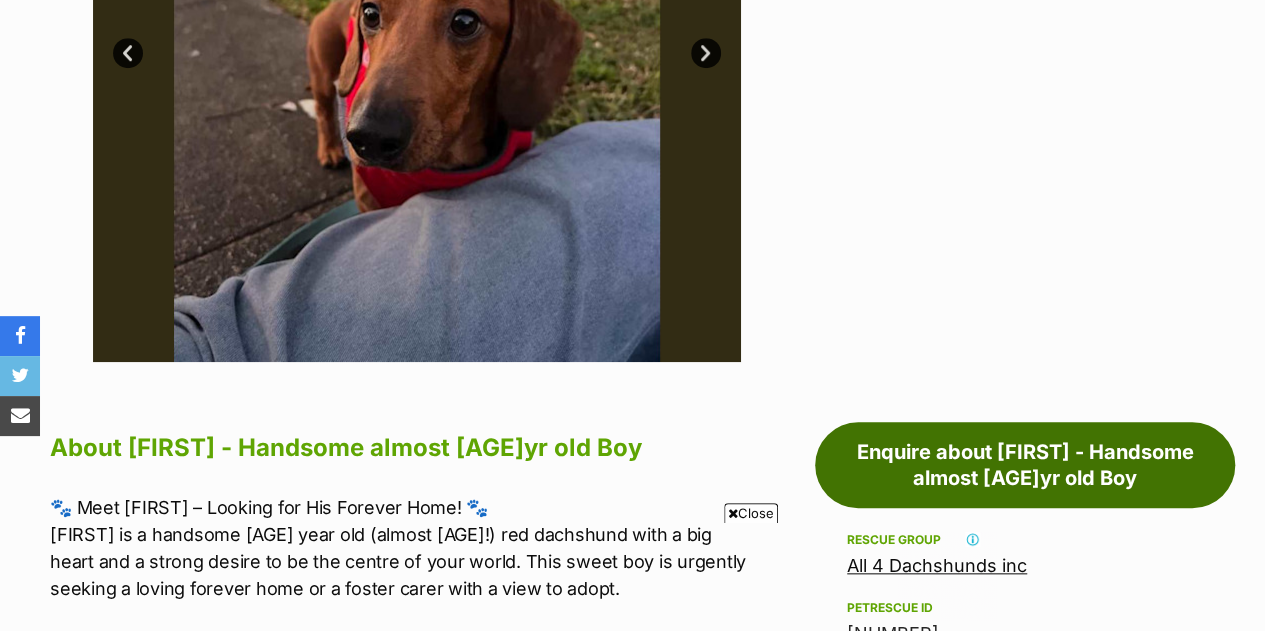 click on "Enquire about Fred - Handsome almost 3yr old Boy" at bounding box center (1025, 465) 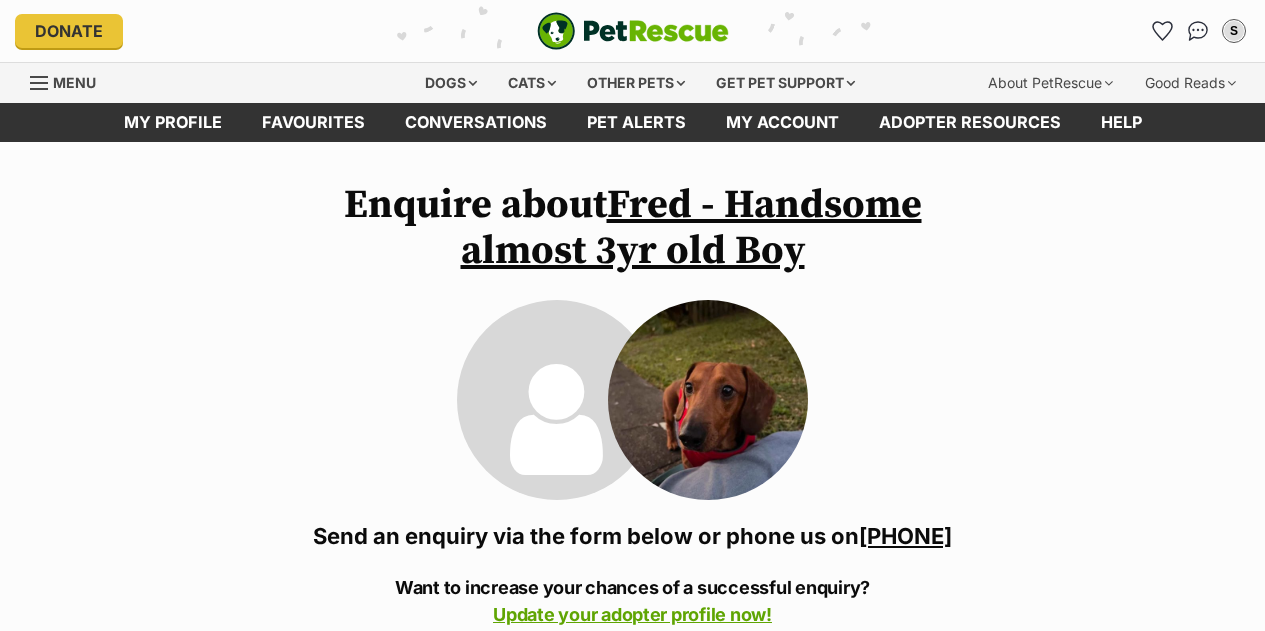 scroll, scrollTop: 0, scrollLeft: 0, axis: both 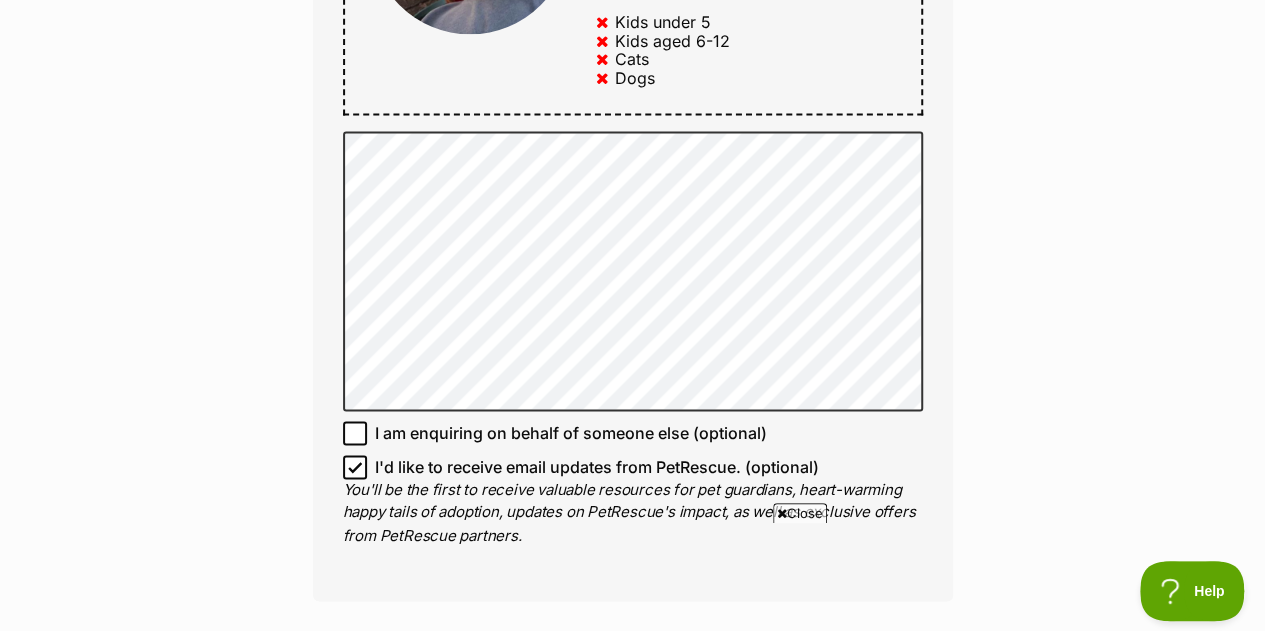 click 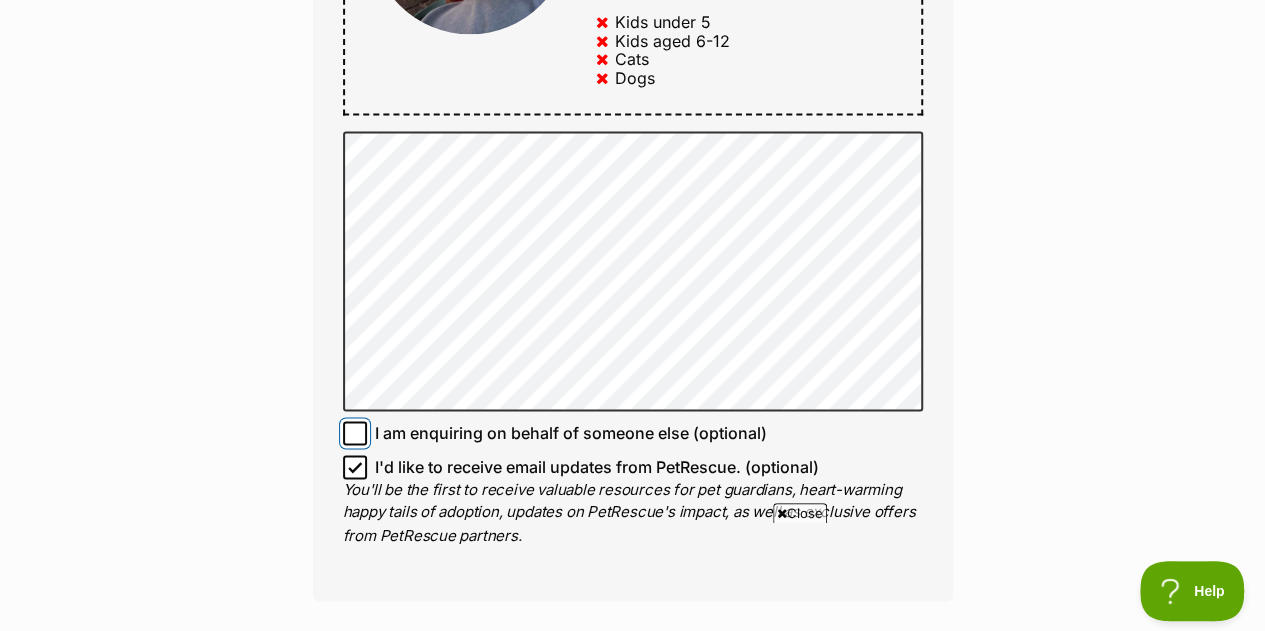 click on "I am enquiring on behalf of someone else (optional)" at bounding box center (355, 433) 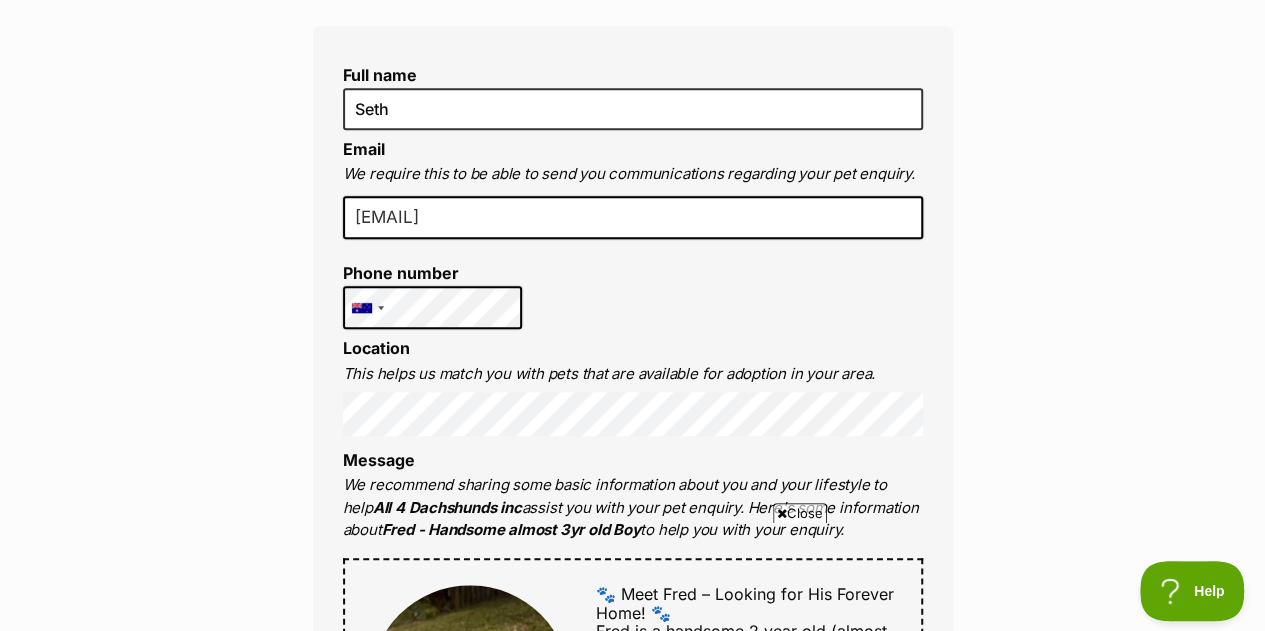 scroll, scrollTop: 684, scrollLeft: 0, axis: vertical 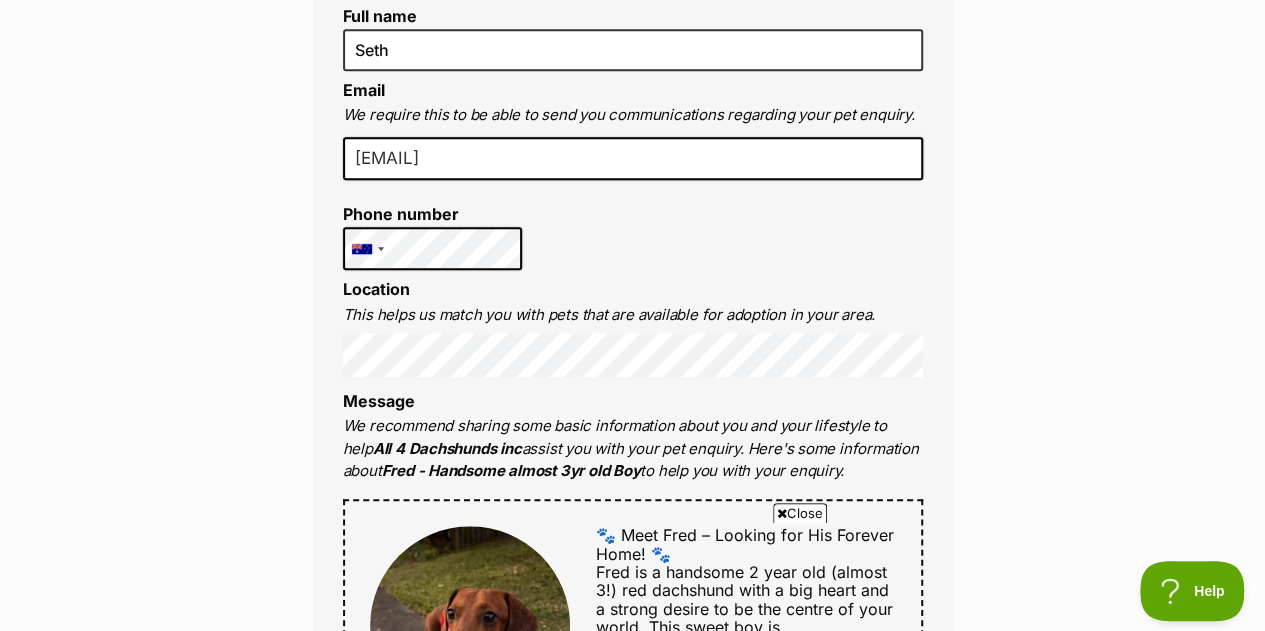click on "Close" at bounding box center [800, 513] 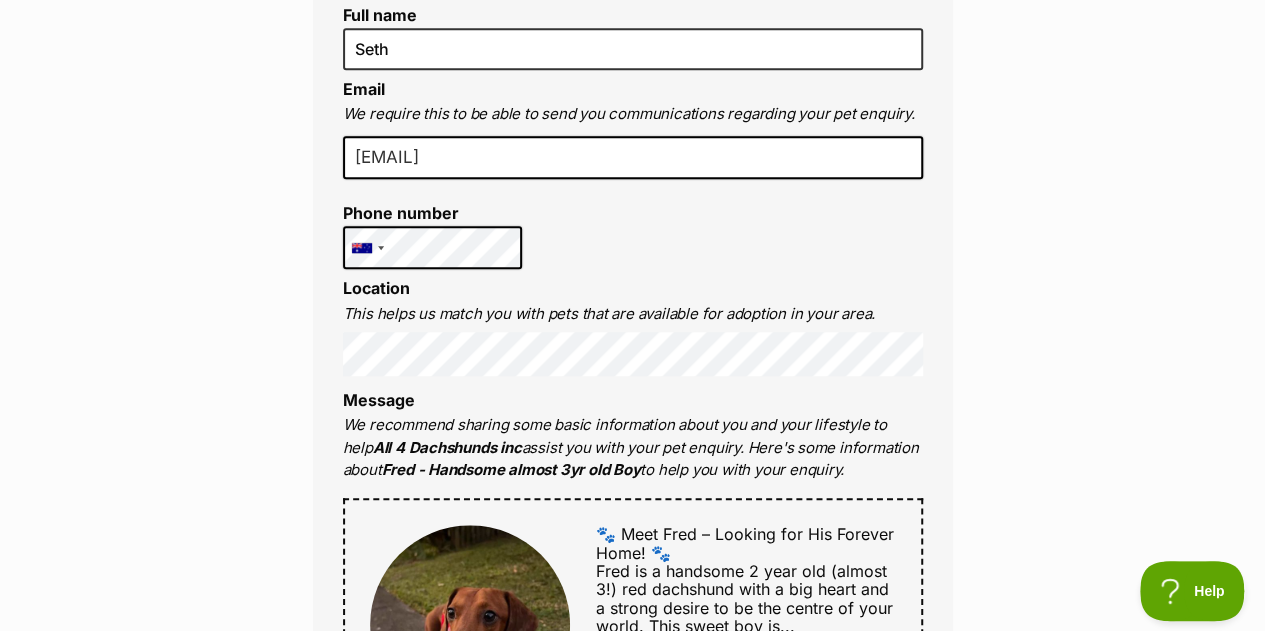 scroll, scrollTop: 684, scrollLeft: 0, axis: vertical 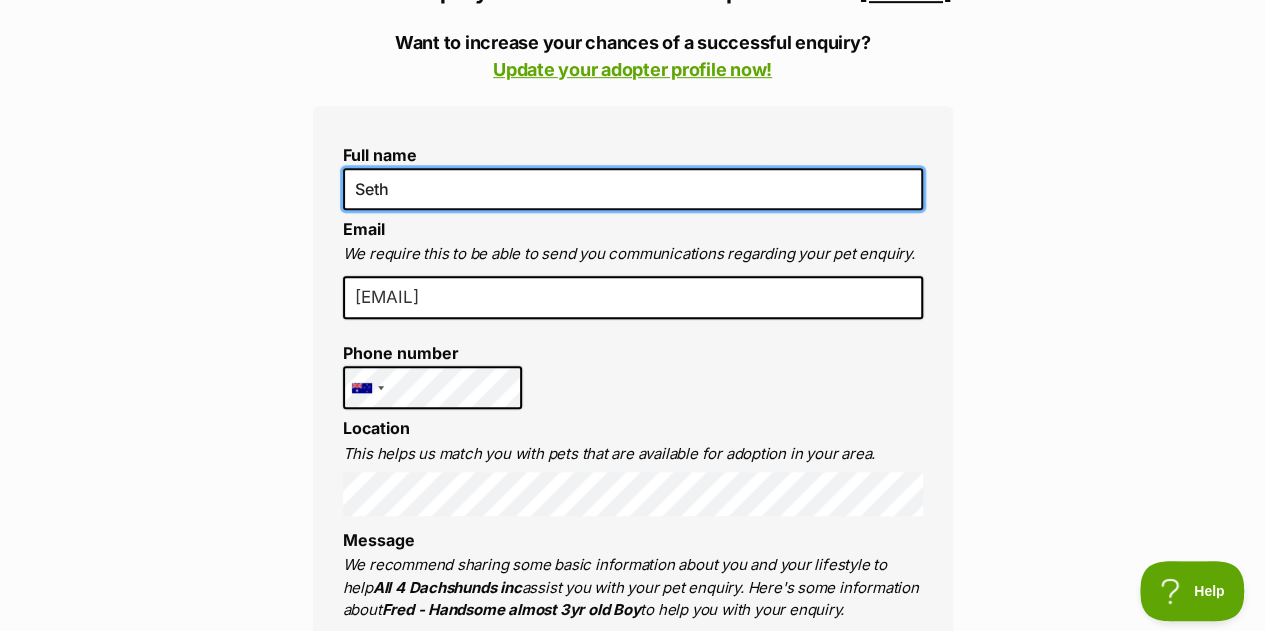 click on "Seth" at bounding box center (633, 189) 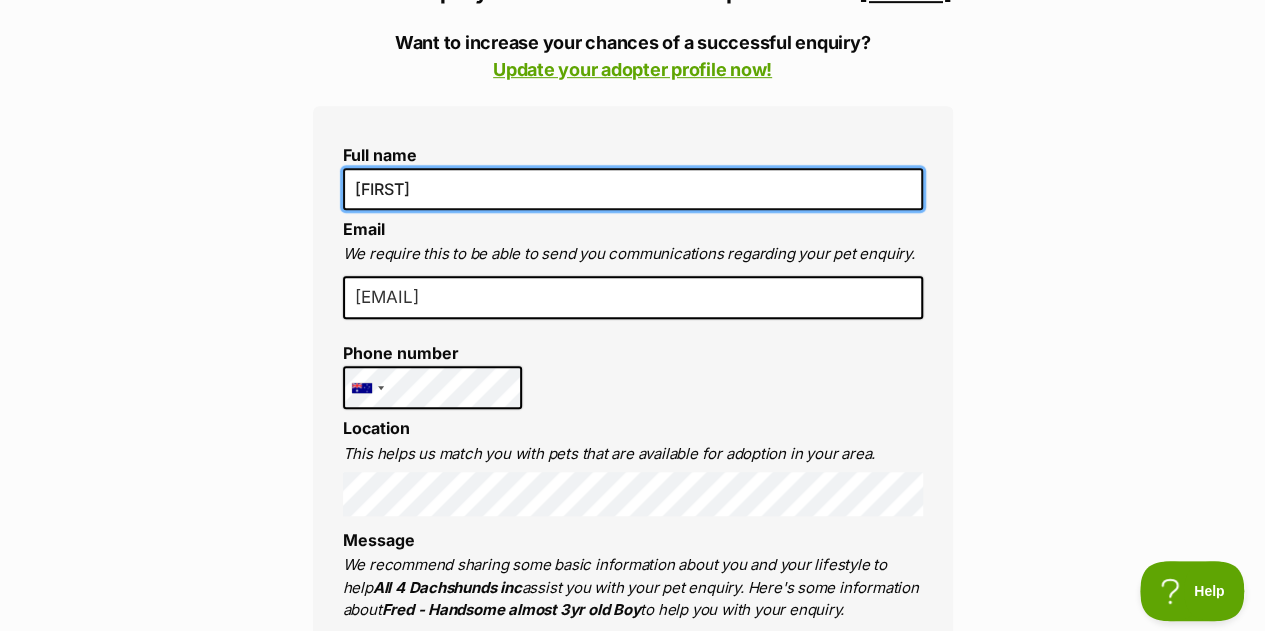 type on "S" 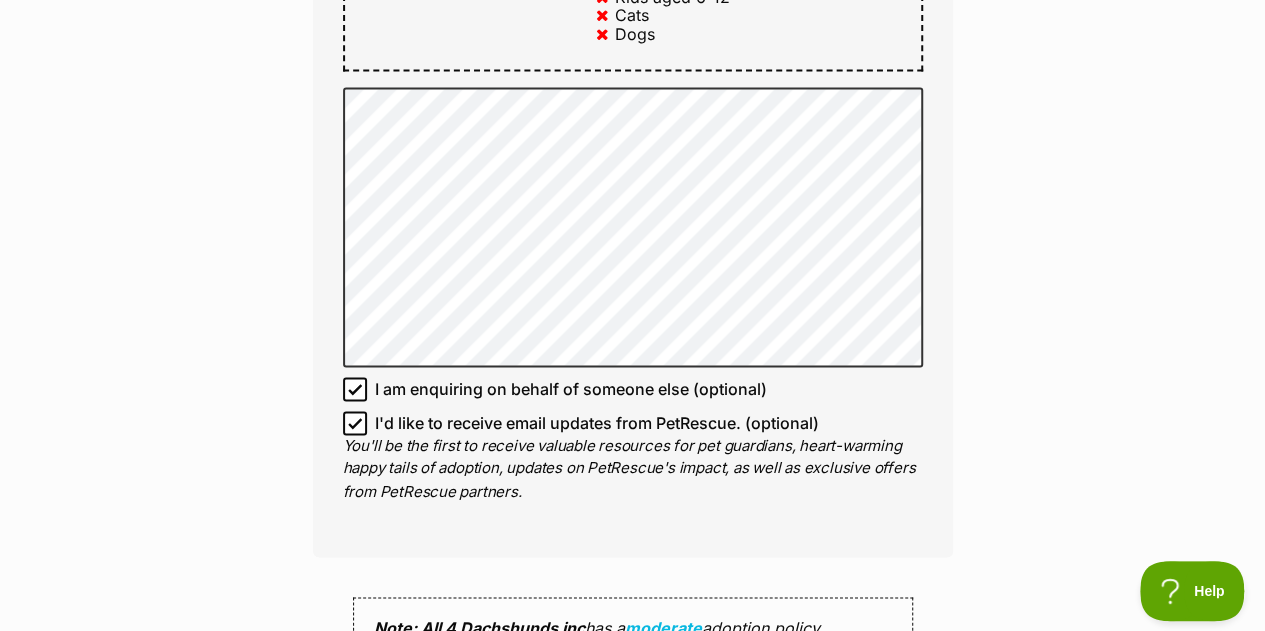 scroll, scrollTop: 1419, scrollLeft: 0, axis: vertical 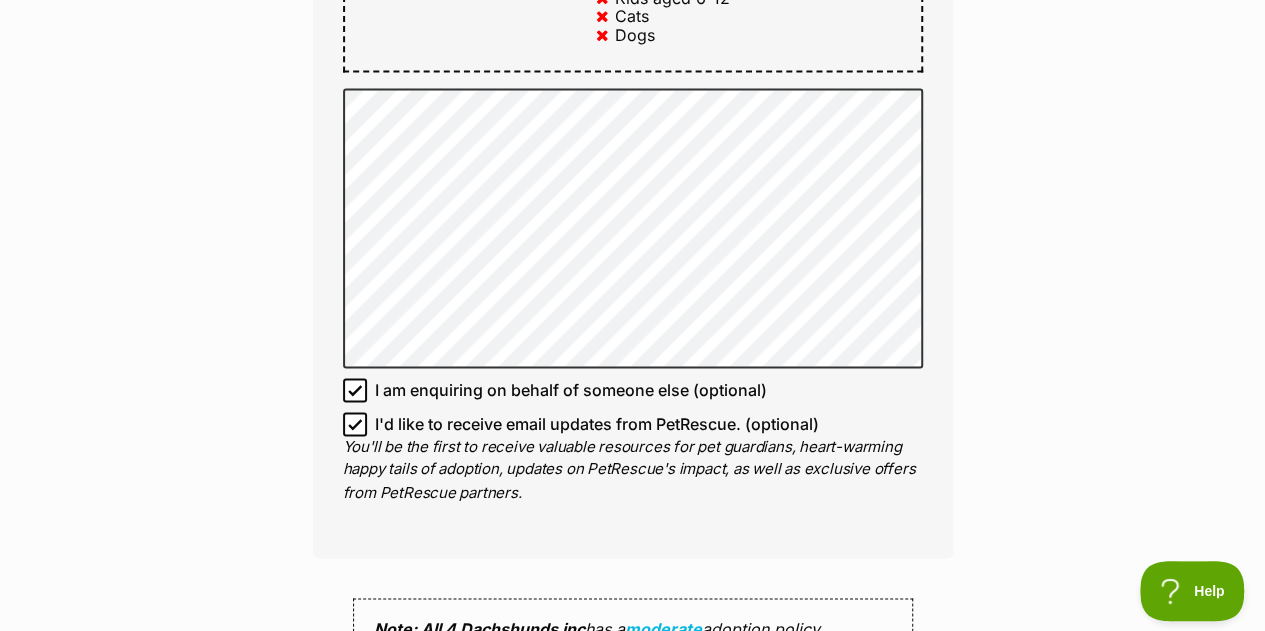 type on "David Lowry" 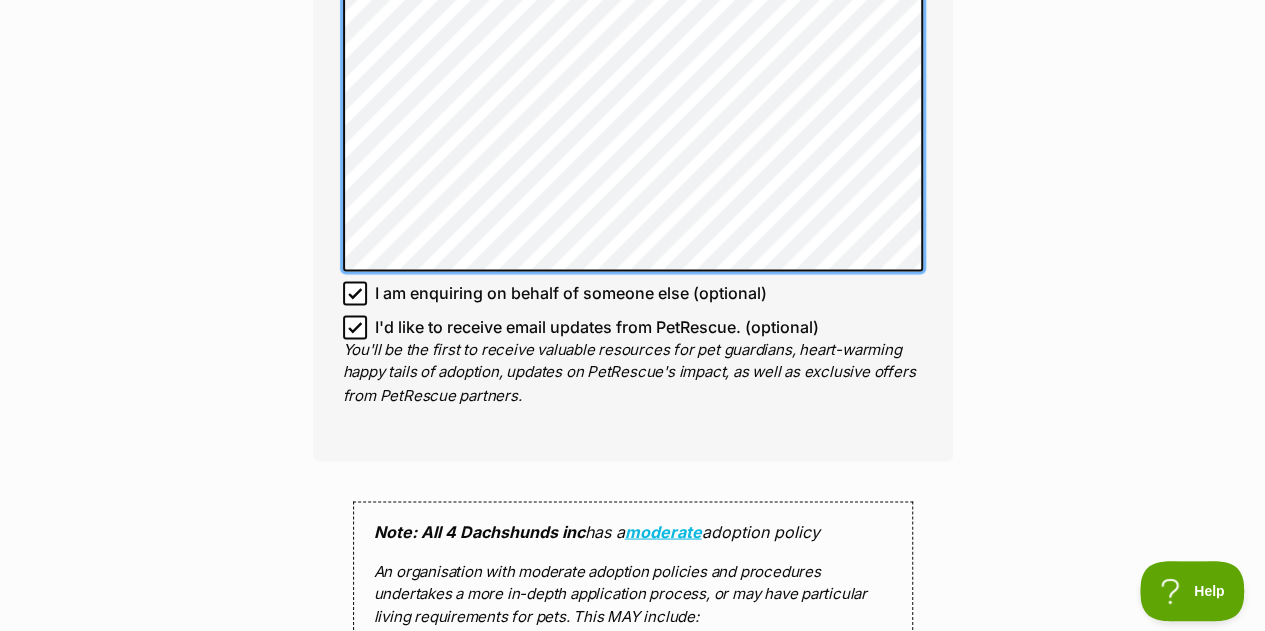 scroll, scrollTop: 1517, scrollLeft: 0, axis: vertical 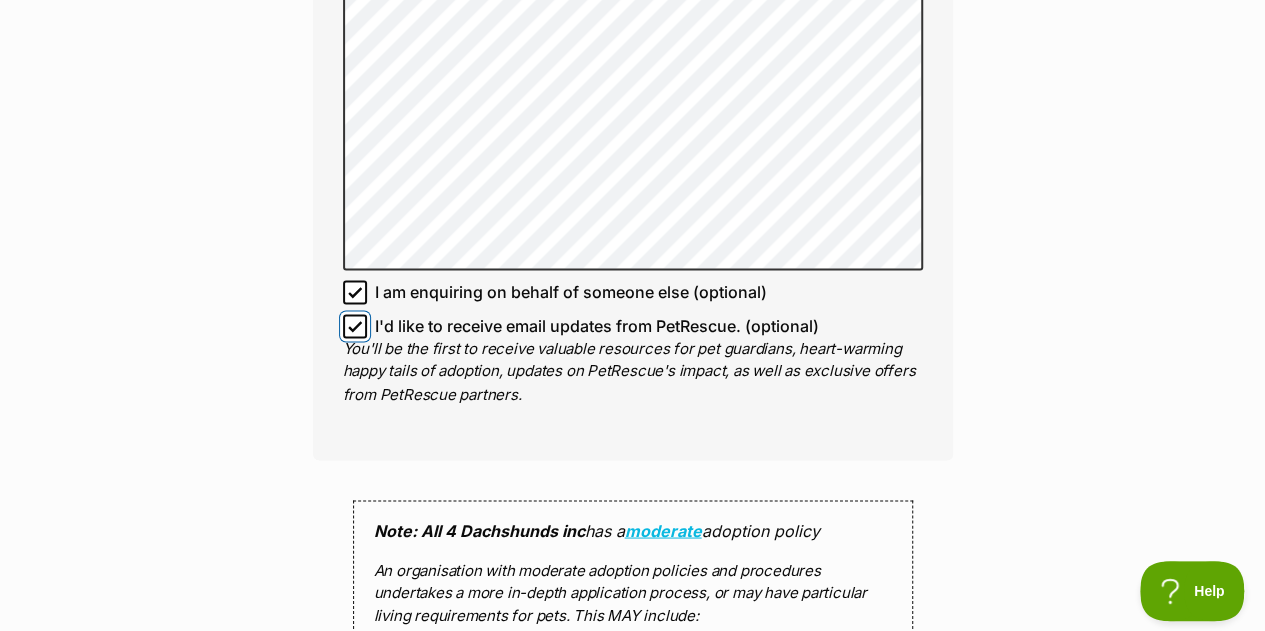 click on "I'd like to receive email updates from PetRescue. (optional)" at bounding box center (355, 326) 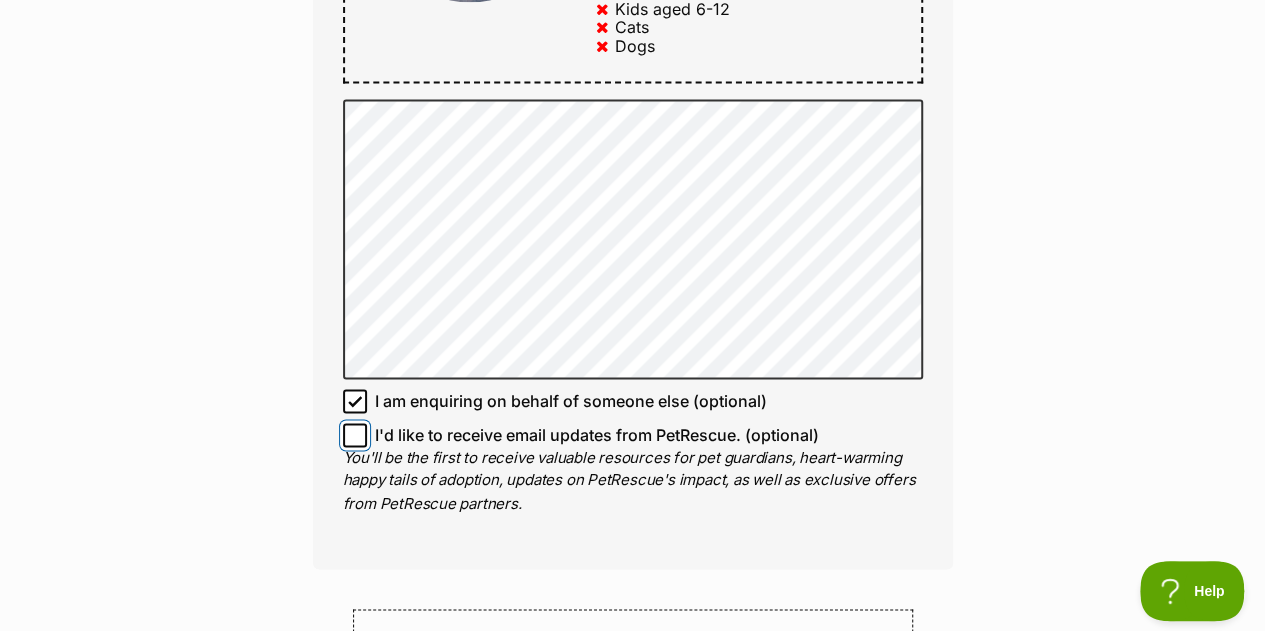 scroll, scrollTop: 1399, scrollLeft: 0, axis: vertical 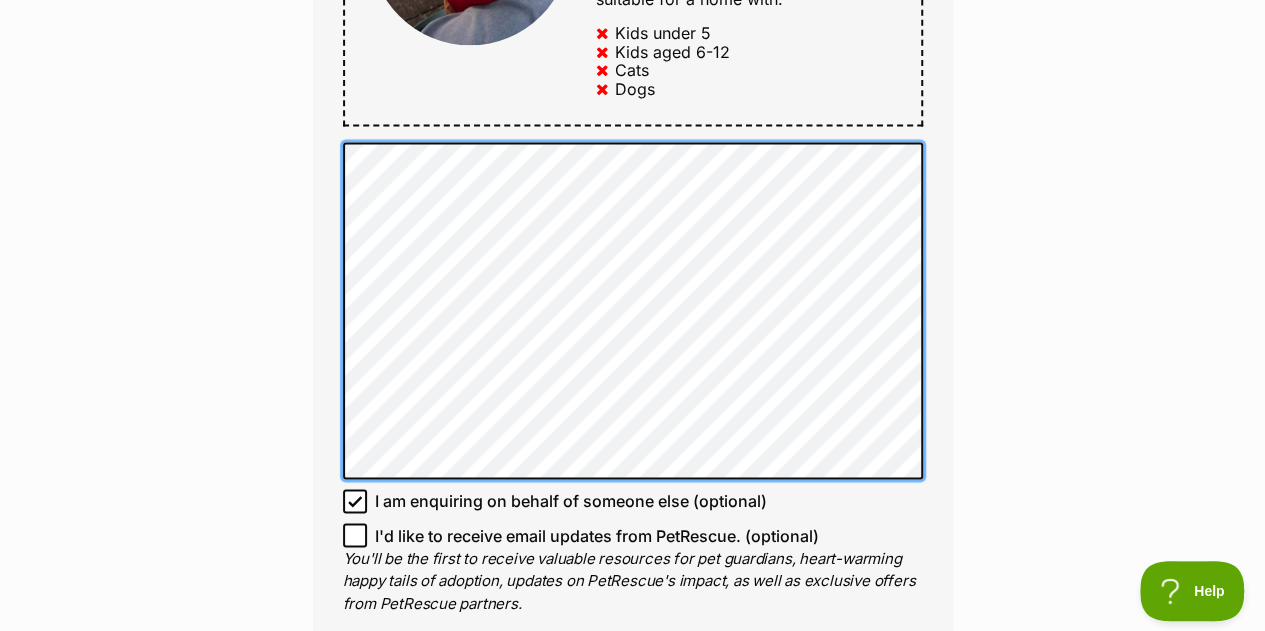 click on "Enquire about  Fred - Handsome almost 3yr old Boy
0407576264
Send an enquiry via the form below or phone us on
04075*****
Want to increase your chances of a successful enquiry?
Update your adopter profile now!
Full name David Lowry
Email
We require this to be able to send you communications regarding your pet enquiry.
sethylowry@gmail.com
Phone number United States +1 United Kingdom +44 Afghanistan (‫افغانستان‬‎) +93 Albania (Shqipëri) +355 Algeria (‫الجزائر‬‎) +213 American Samoa +1684 Andorra +376 Angola +244 Anguilla +1264 Antigua and Barbuda +1268 Argentina +54 Armenia (Հայաստան) +374 Aruba +297 Australia +61 Austria (Österreich) +43 Azerbaijan (Azərbaycan) +994 Bahamas +1242 Bahrain (‫البحرين‬‎) +973 Bangladesh (বাংলাদেশ) +880 Barbados +1246 Belarus (Беларусь) +375 Belgium (België) +32 Belize +501 Benin (Bénin) +229 Bermuda +1441 Bhutan (འབྲུག) +975 Bolivia +591 +1" at bounding box center (633, 186) 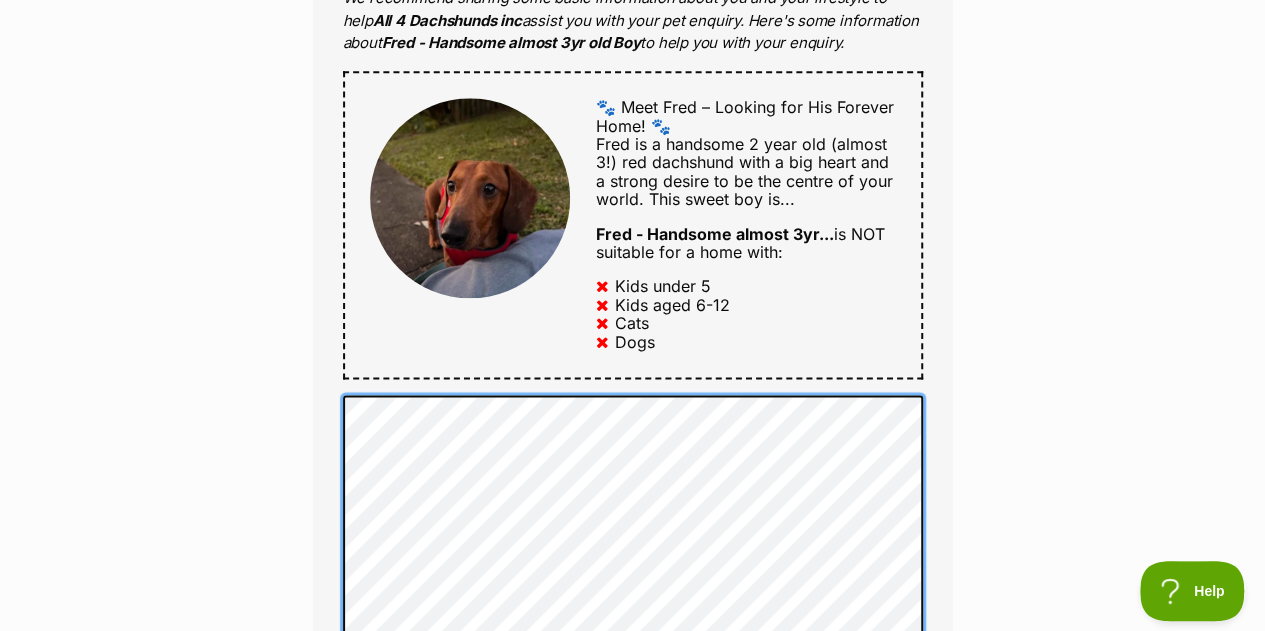 scroll, scrollTop: 1104, scrollLeft: 0, axis: vertical 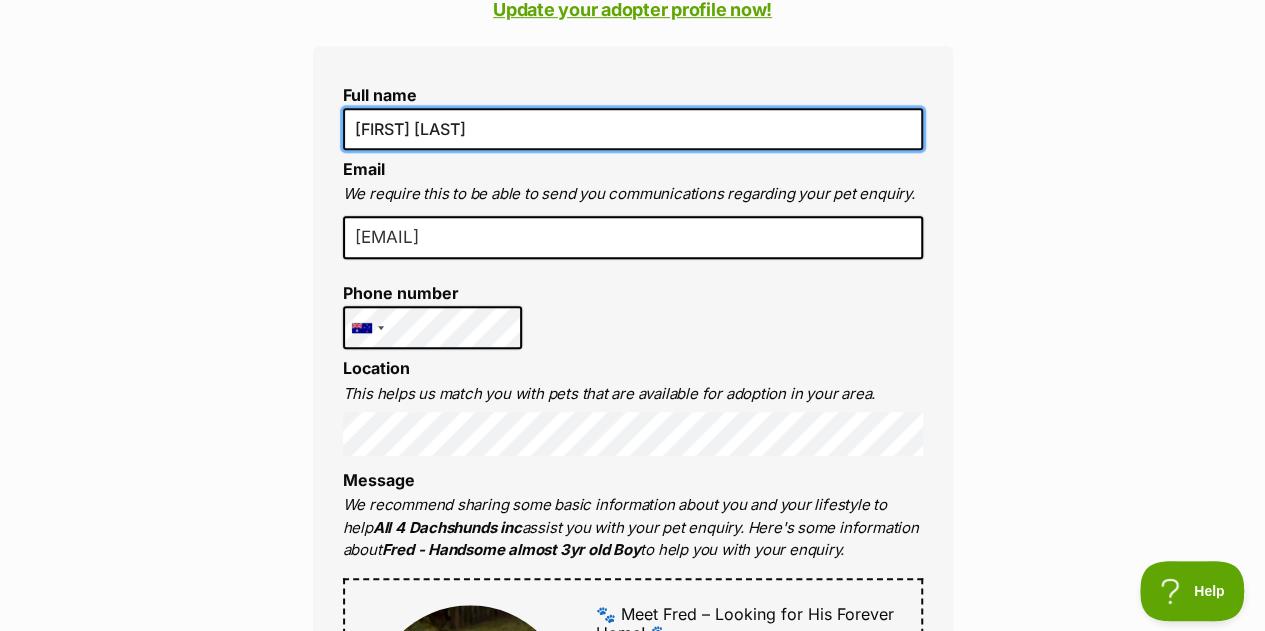 drag, startPoint x: 554, startPoint y: 144, endPoint x: 226, endPoint y: 122, distance: 328.73697 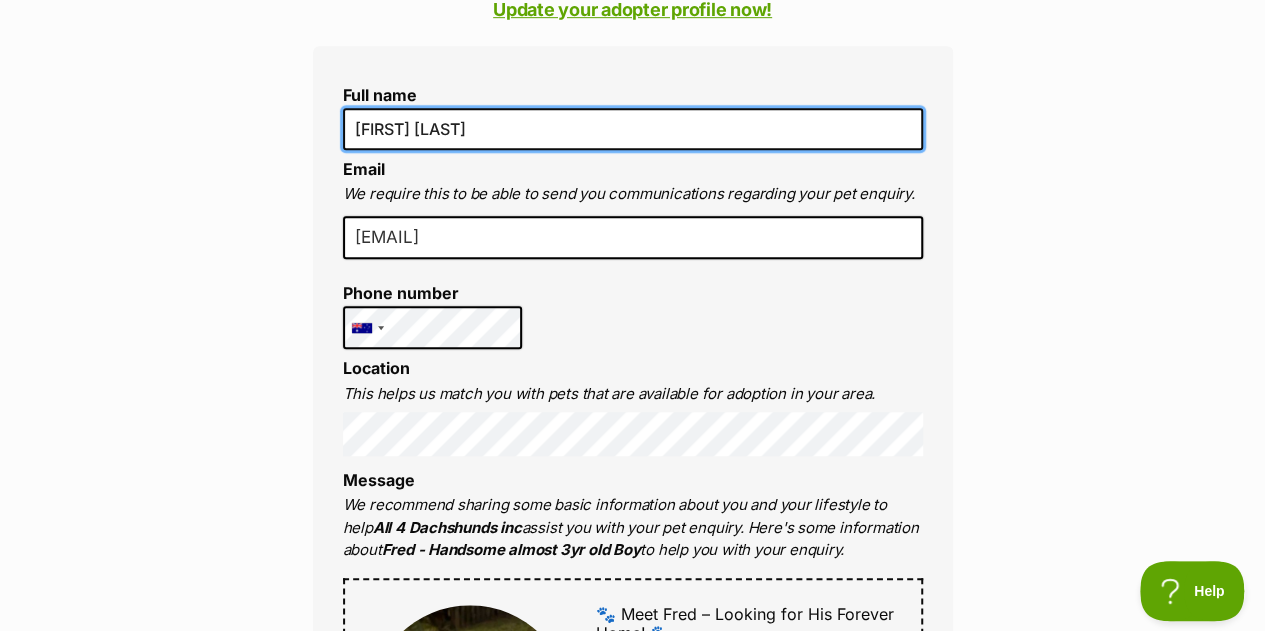 type on "Christina Lowry" 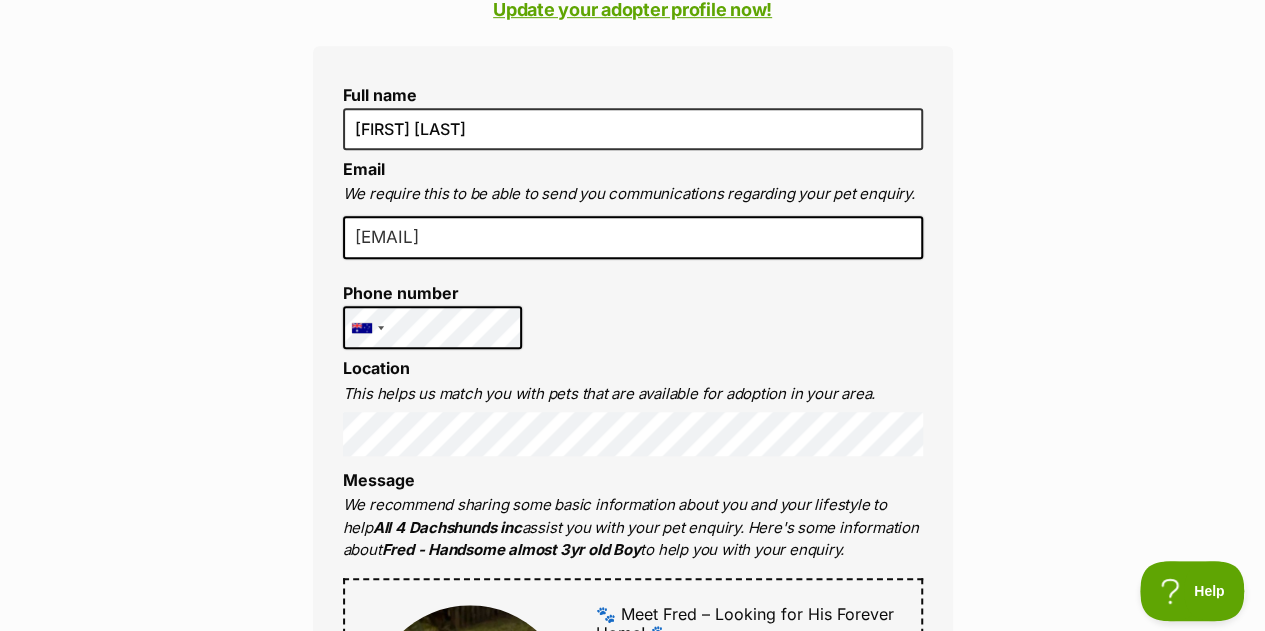 drag, startPoint x: 560, startPoint y: 262, endPoint x: 261, endPoint y: 237, distance: 300.04333 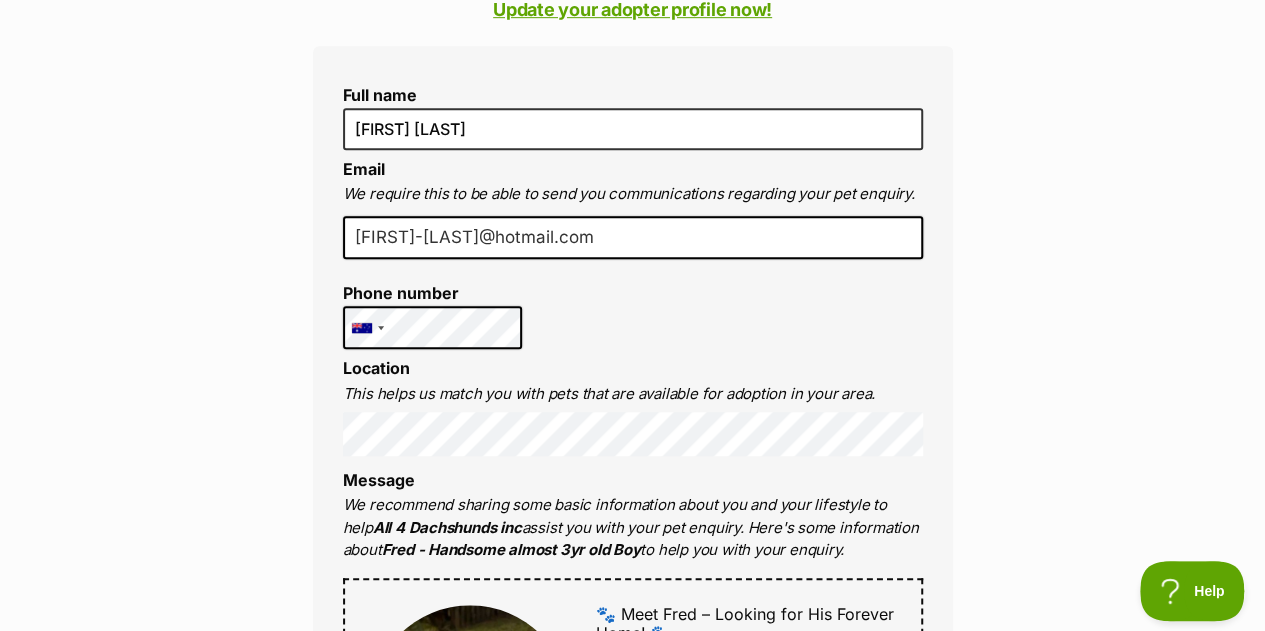 type on "christina-lowry@hotmail.com" 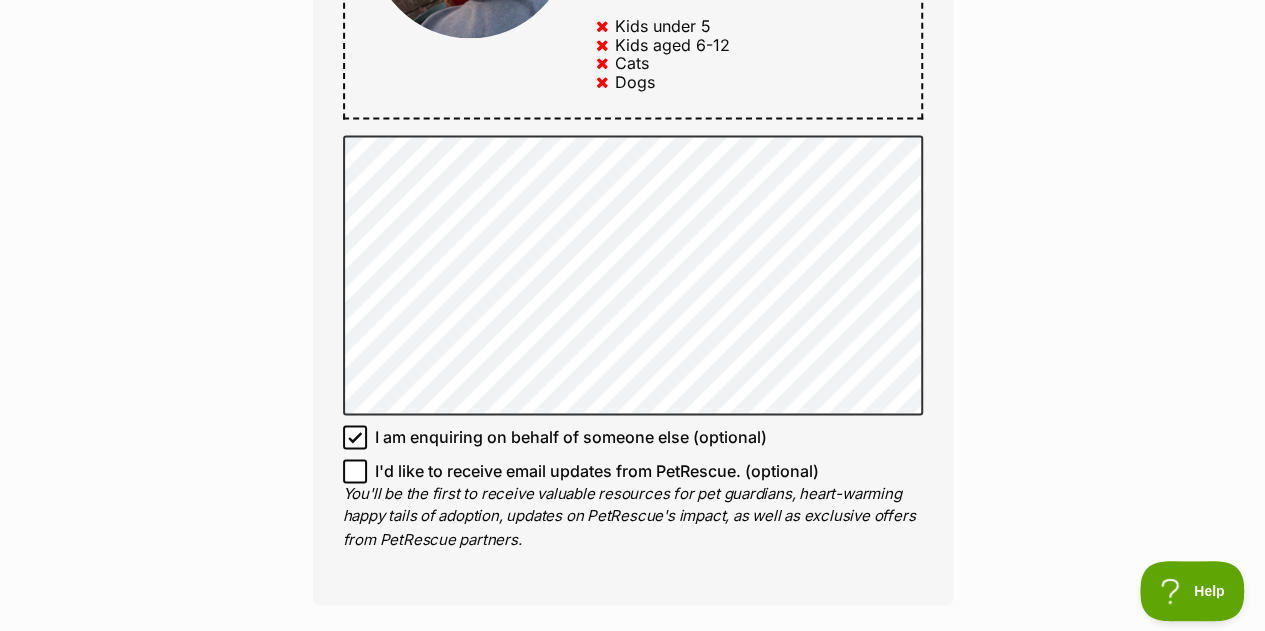 scroll, scrollTop: 1340, scrollLeft: 0, axis: vertical 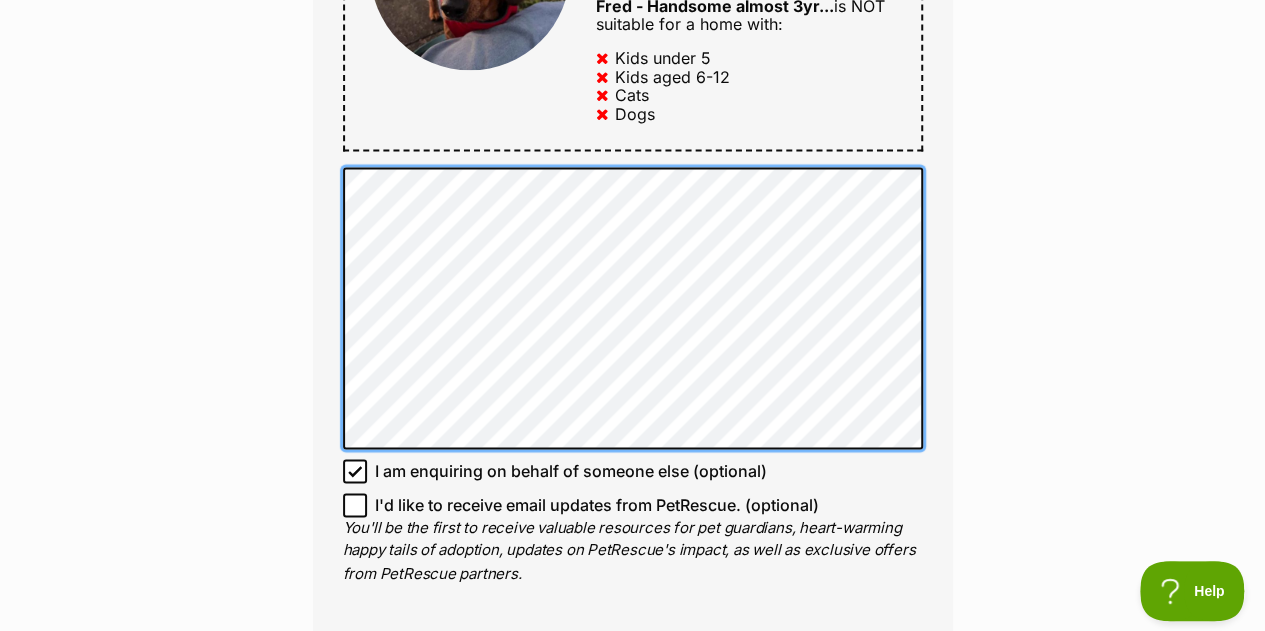click on "Full name Christina Lowry
Email
We require this to be able to send you communications regarding your pet enquiry.
christina-lowry@hotmail.com
Phone number United States +1 United Kingdom +44 Afghanistan (‫افغانستان‬‎) +93 Albania (Shqipëri) +355 Algeria (‫الجزائر‬‎) +213 American Samoa +1684 Andorra +376 Angola +244 Anguilla +1264 Antigua and Barbuda +1268 Argentina +54 Armenia (Հայաստան) +374 Aruba +297 Australia +61 Austria (Österreich) +43 Azerbaijan (Azərbaycan) +994 Bahamas +1242 Bahrain (‫البحرين‬‎) +973 Bangladesh (বাংলাদেশ) +880 Barbados +1246 Belarus (Беларусь) +375 Belgium (België) +32 Belize +501 Benin (Bénin) +229 Bermuda +1441 Bhutan (འབྲུག) +975 Bolivia +591 Bosnia and Herzegovina (Босна и Херцеговина) +387 Botswana +267 Brazil (Brasil) +55 British Indian Ocean Territory +246 British Virgin Islands +1284 Brunei +673 Bulgaria (България) +359 Burkina Faso +226 +257" at bounding box center (633, -25) 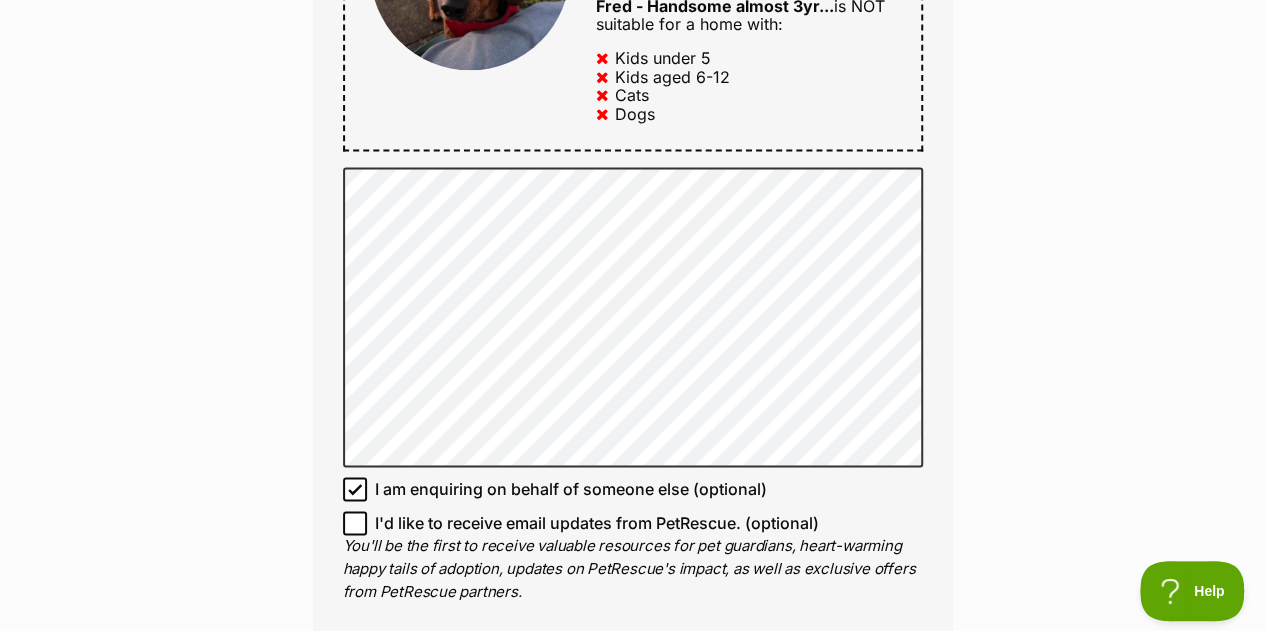 click on "Enquire about  Fred - Handsome almost 3yr old Boy
0407576264
Send an enquiry via the form below or phone us on
04075*****
Want to increase your chances of a successful enquiry?
Update your adopter profile now!
Full name Christina Lowry
Email
We require this to be able to send you communications regarding your pet enquiry.
christina-lowry@hotmail.com
Phone number United States +1 United Kingdom +44 Afghanistan (‫افغانستان‬‎) +93 Albania (Shqipëri) +355 Algeria (‫الجزائر‬‎) +213 American Samoa +1684 Andorra +376 Angola +244 Anguilla +1264 Antigua and Barbuda +1268 Argentina +54 Armenia (Հայաստան) +374 Aruba +297 Australia +61 Austria (Österreich) +43 Azerbaijan (Azərbaycan) +994 Bahamas +1242 Bahrain (‫البحرين‬‎) +973 Bangladesh (বাংলাদেশ) +880 Barbados +1246 Belarus (Беларусь) +375 Belgium (België) +32 Belize +501 Benin (Bénin) +229 Bermuda +1441 Bhutan (འབྲུག) +975 +1" at bounding box center [632, 193] 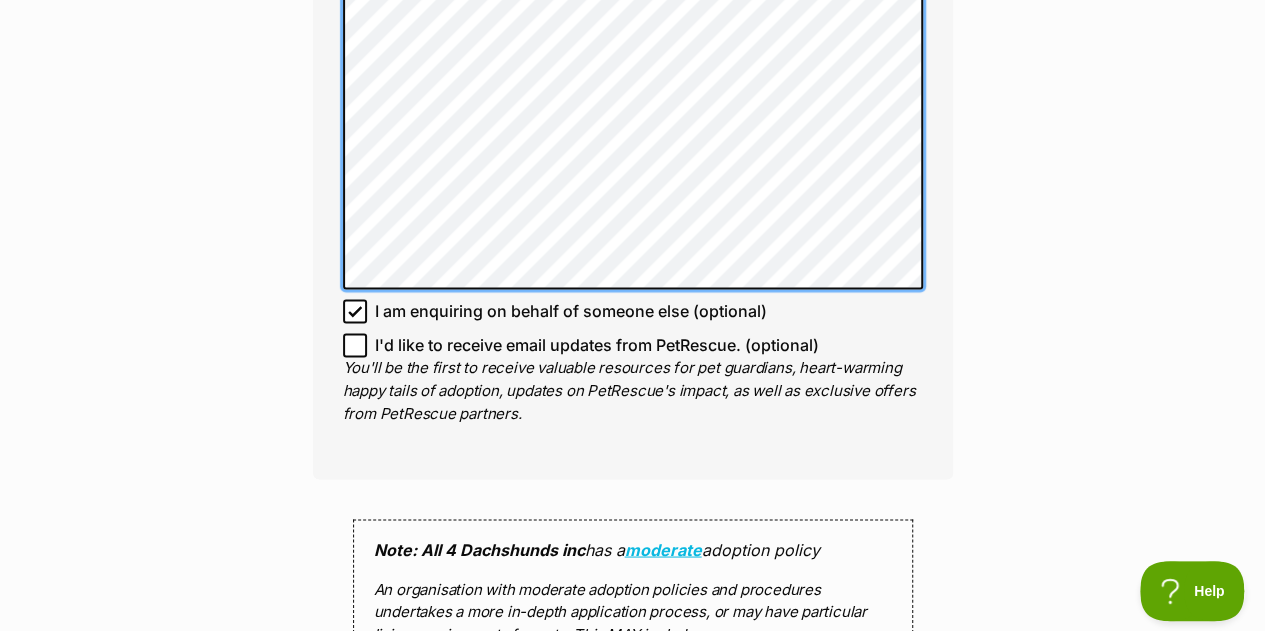 scroll, scrollTop: 1486, scrollLeft: 0, axis: vertical 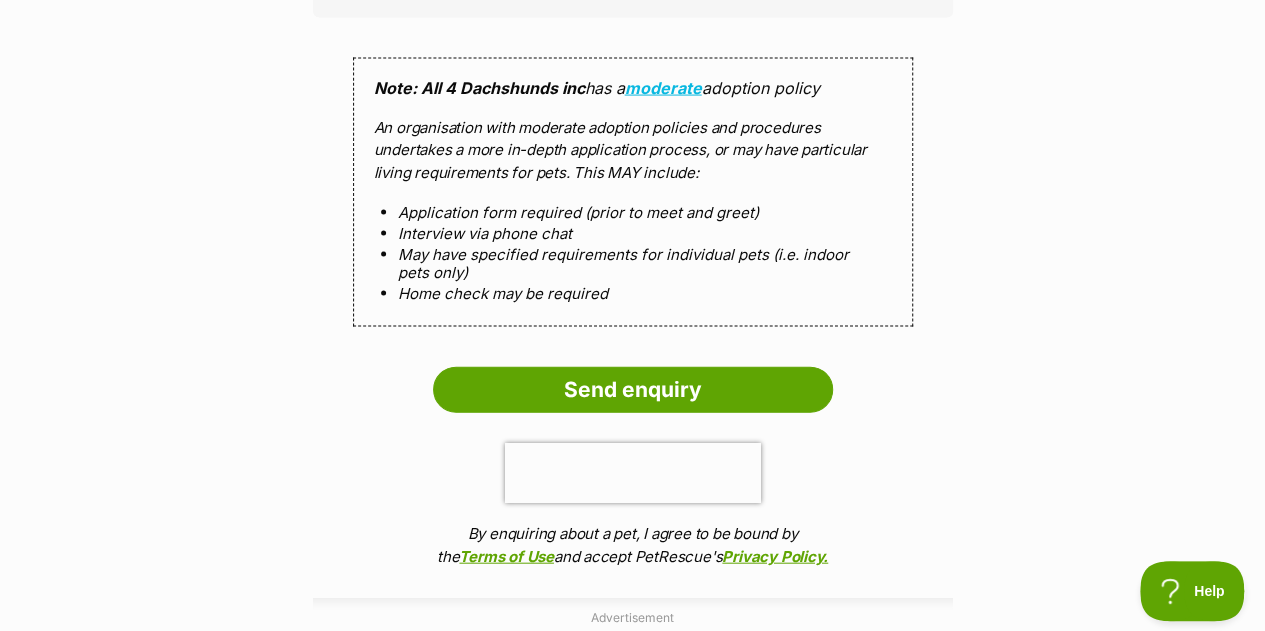 click on "Send enquiry" at bounding box center (633, 390) 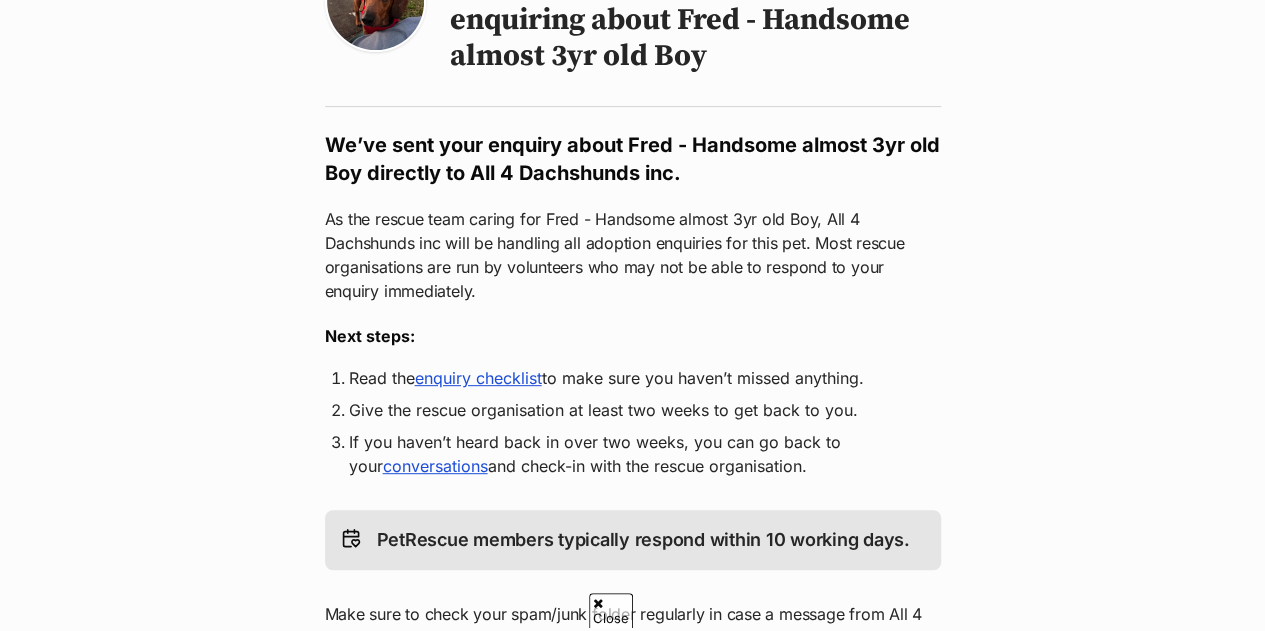 scroll, scrollTop: 280, scrollLeft: 0, axis: vertical 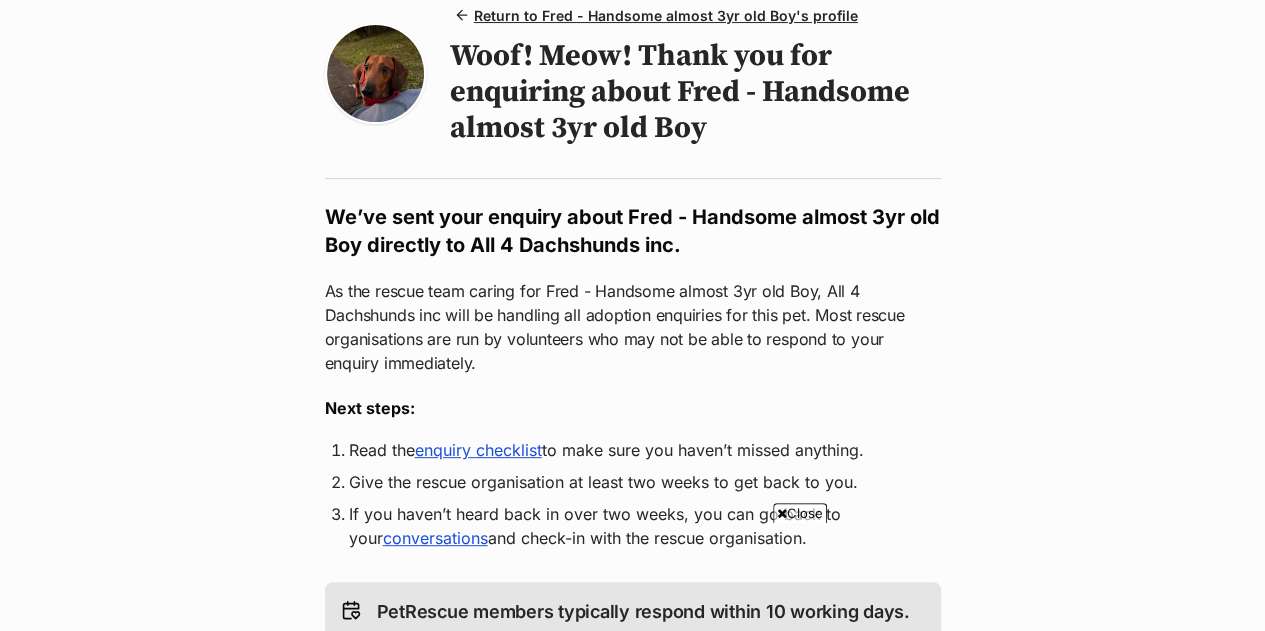 click on "enquiry checklist" at bounding box center (478, 450) 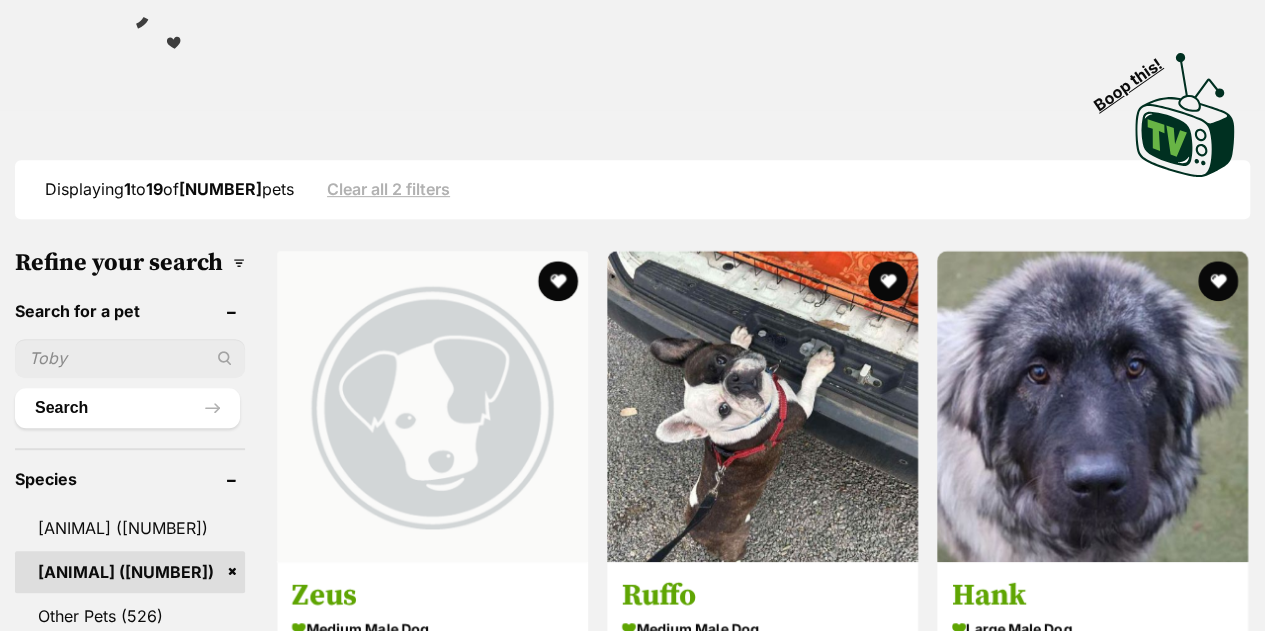 scroll, scrollTop: 403, scrollLeft: 0, axis: vertical 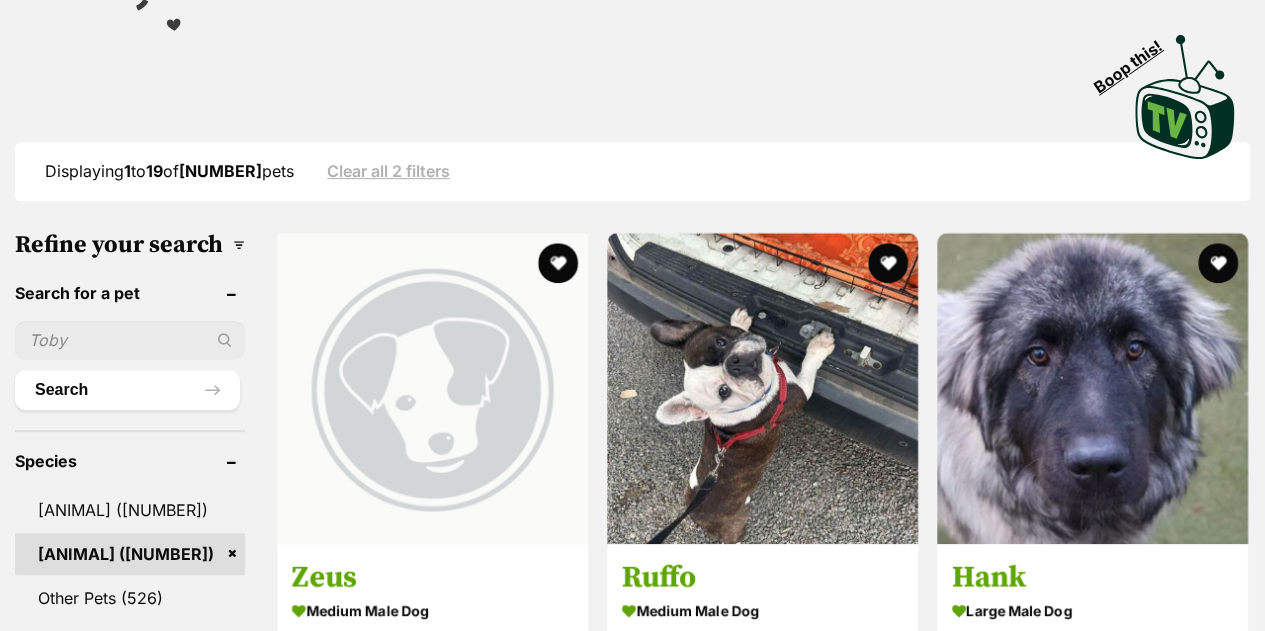 click at bounding box center [130, 340] 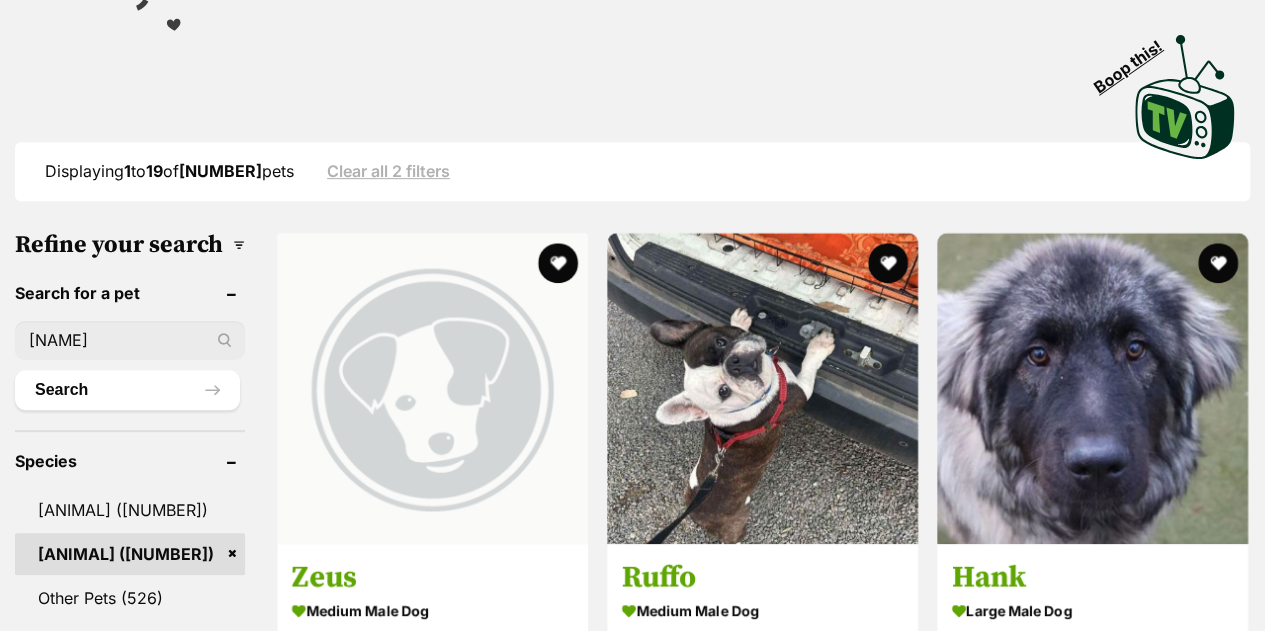 type on "Fred" 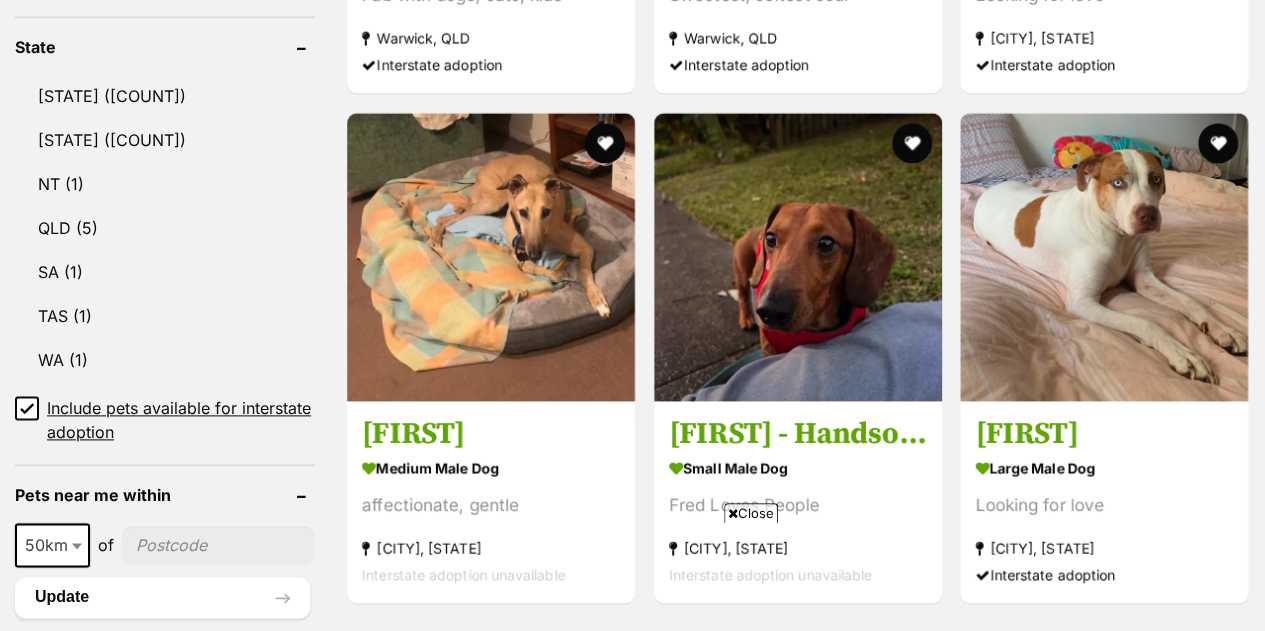 scroll, scrollTop: 1054, scrollLeft: 0, axis: vertical 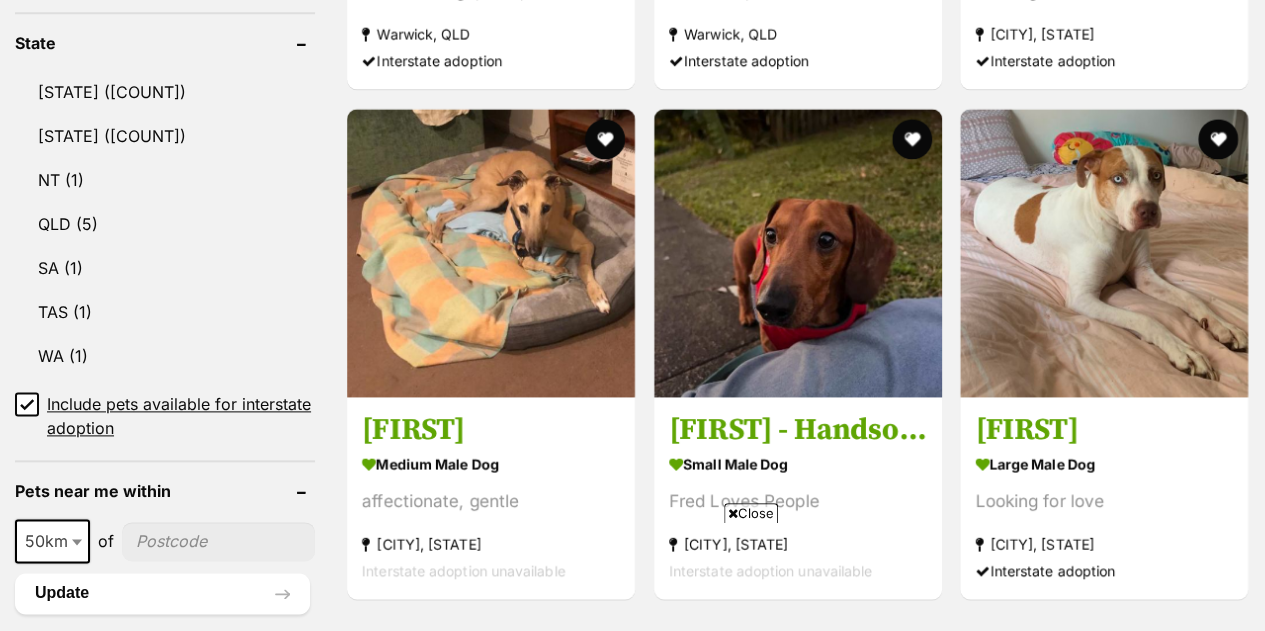 click at bounding box center (798, 253) 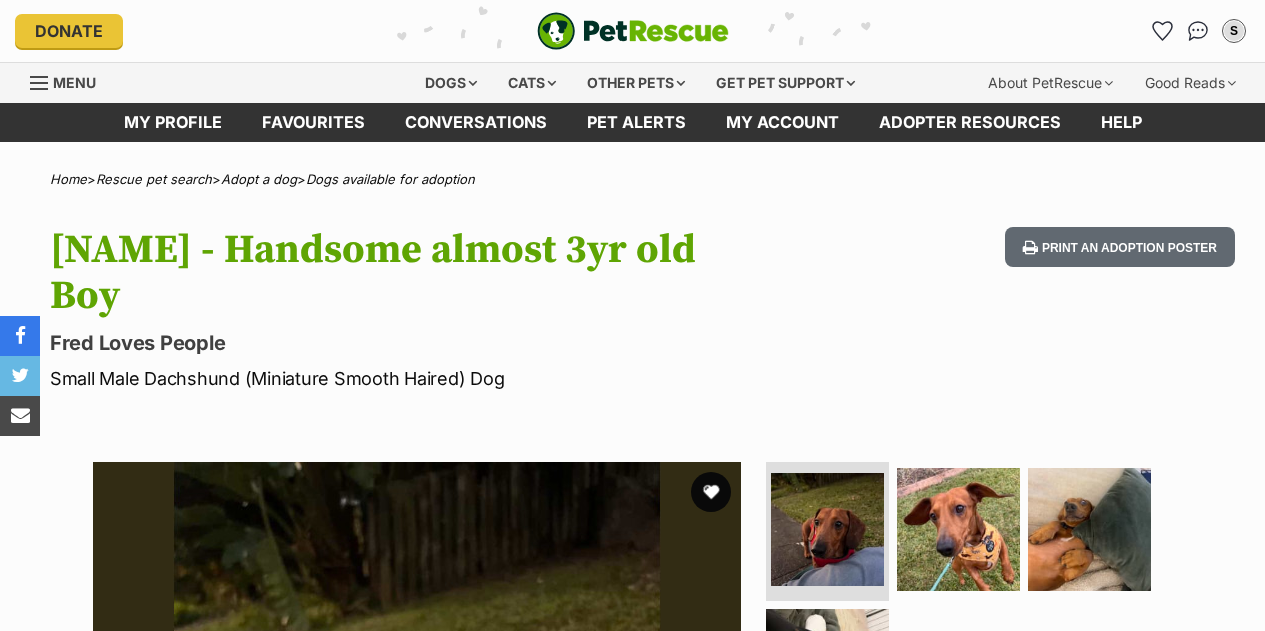 scroll, scrollTop: 58, scrollLeft: 0, axis: vertical 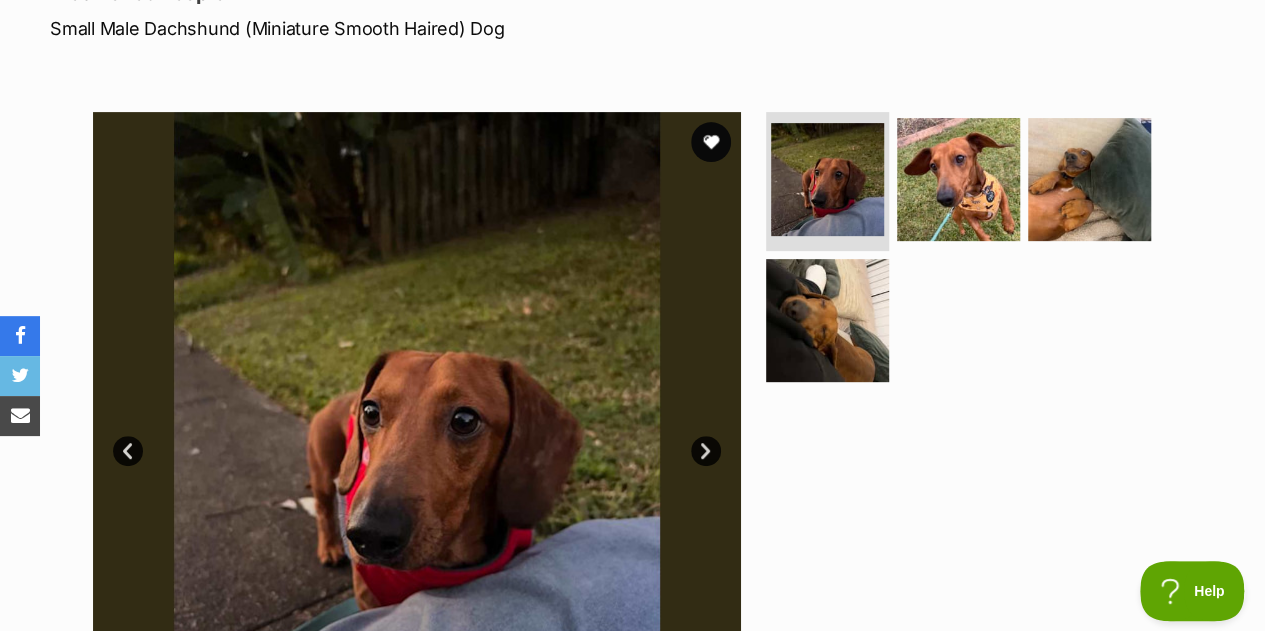 click at bounding box center (827, 320) 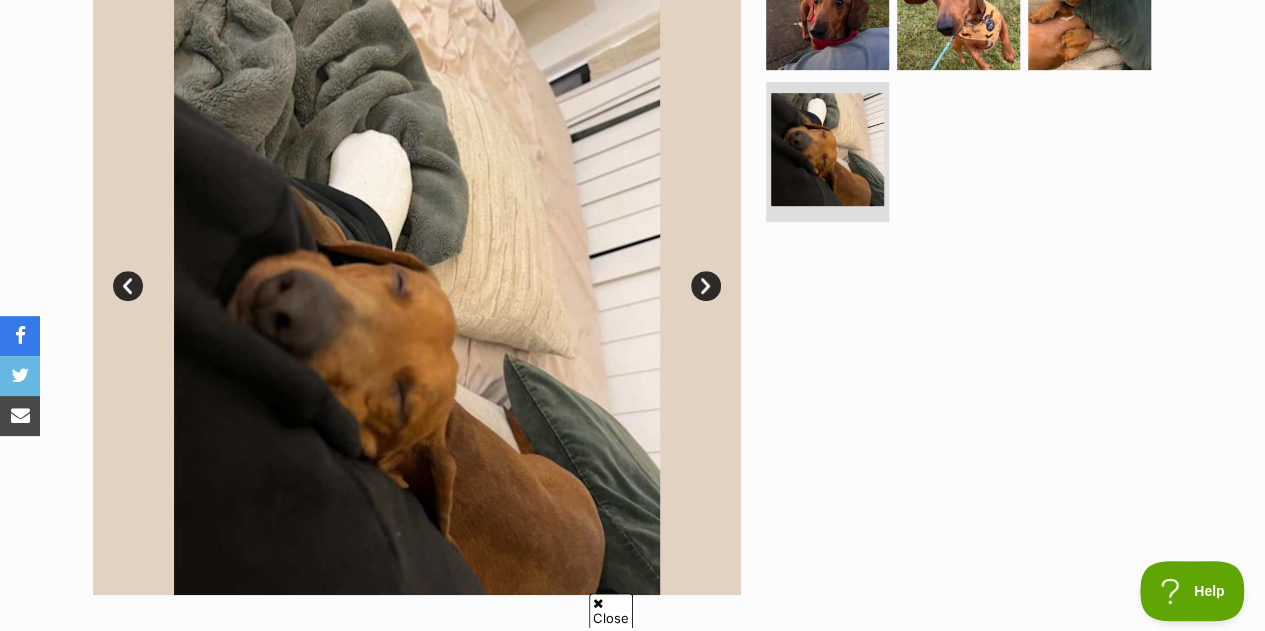scroll, scrollTop: 470, scrollLeft: 0, axis: vertical 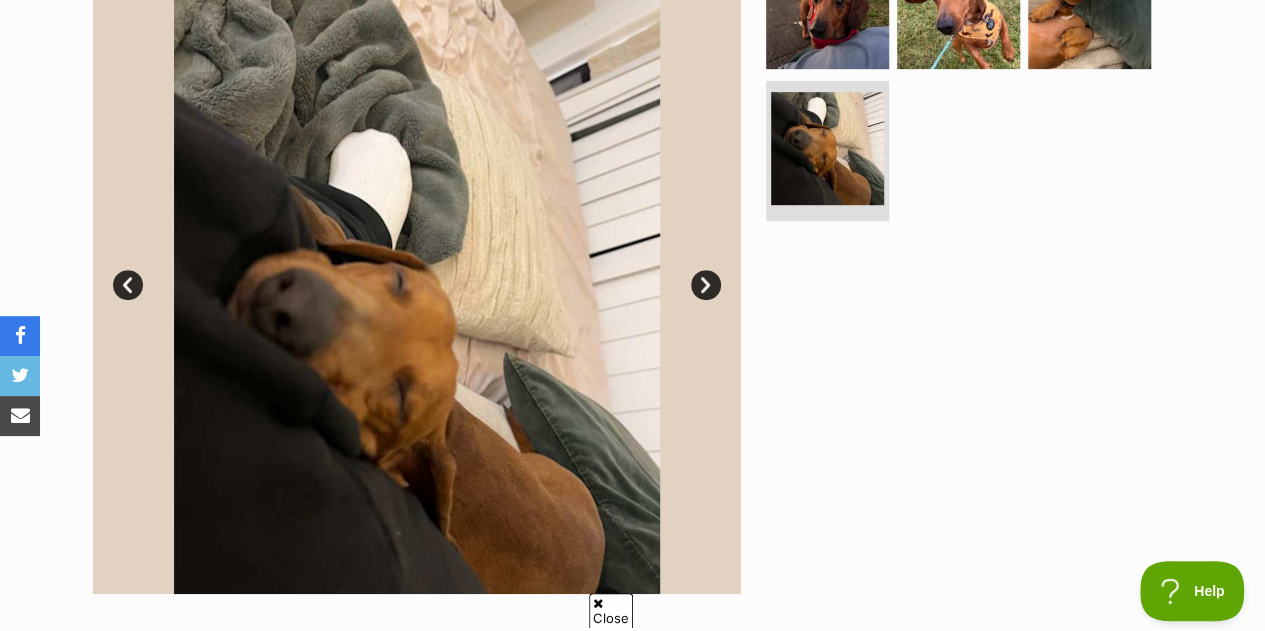 click on "Next" at bounding box center (706, 285) 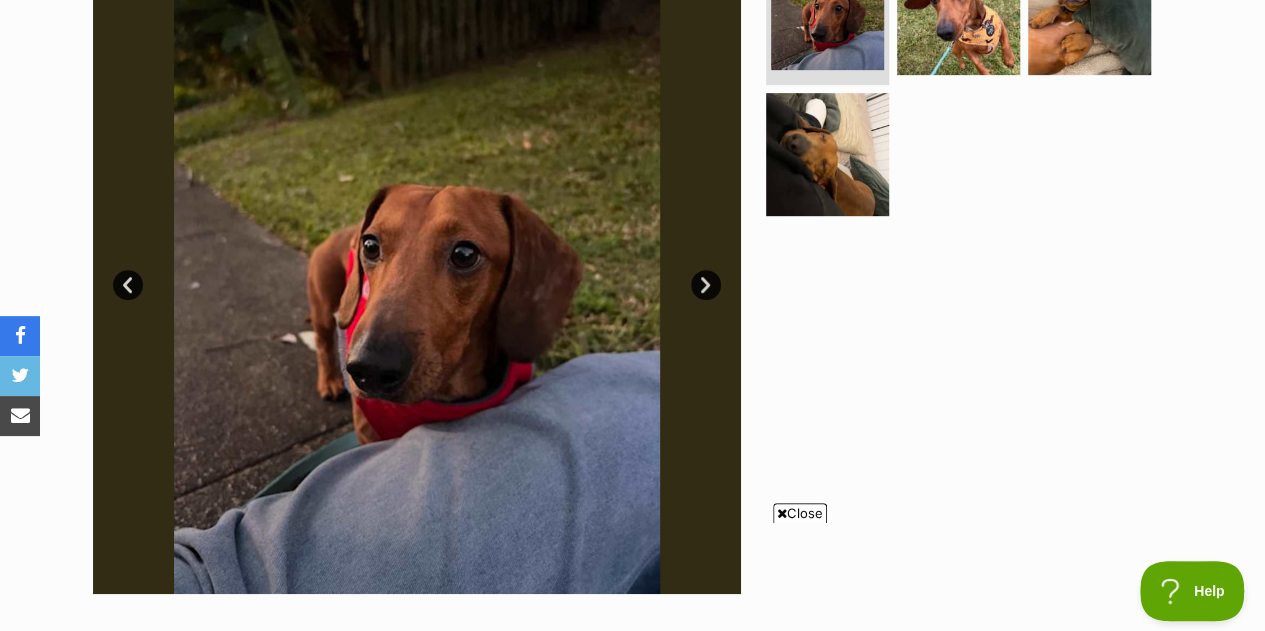 click on "Next" at bounding box center [706, 285] 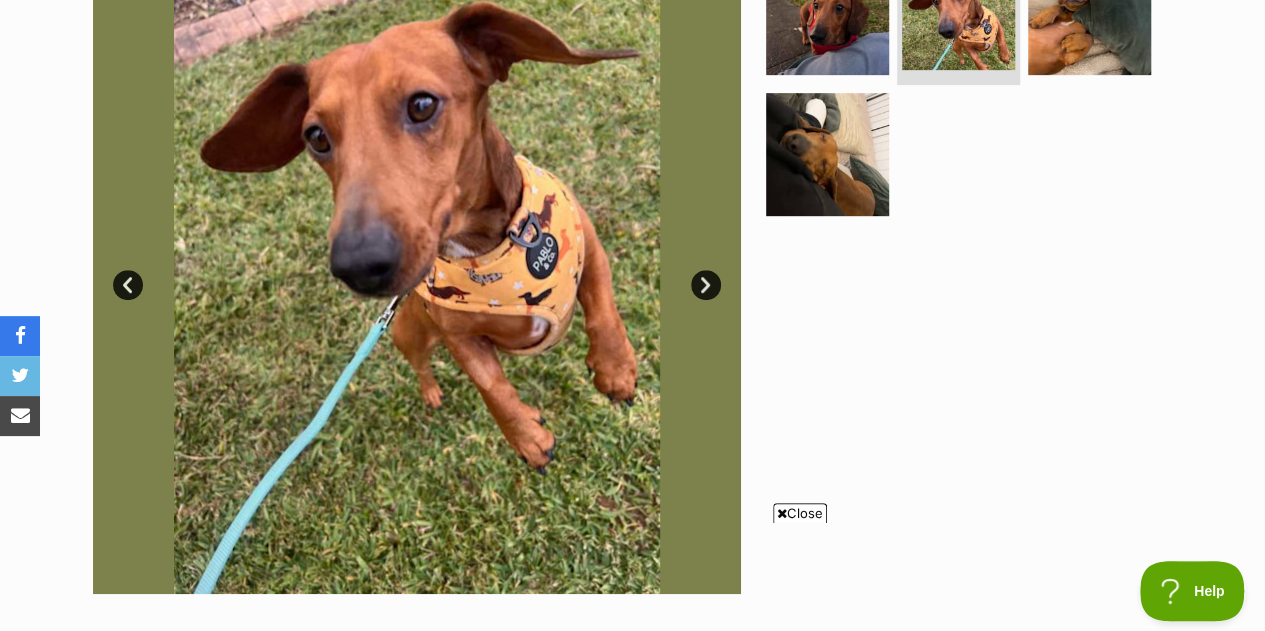 click on "Next" at bounding box center (706, 285) 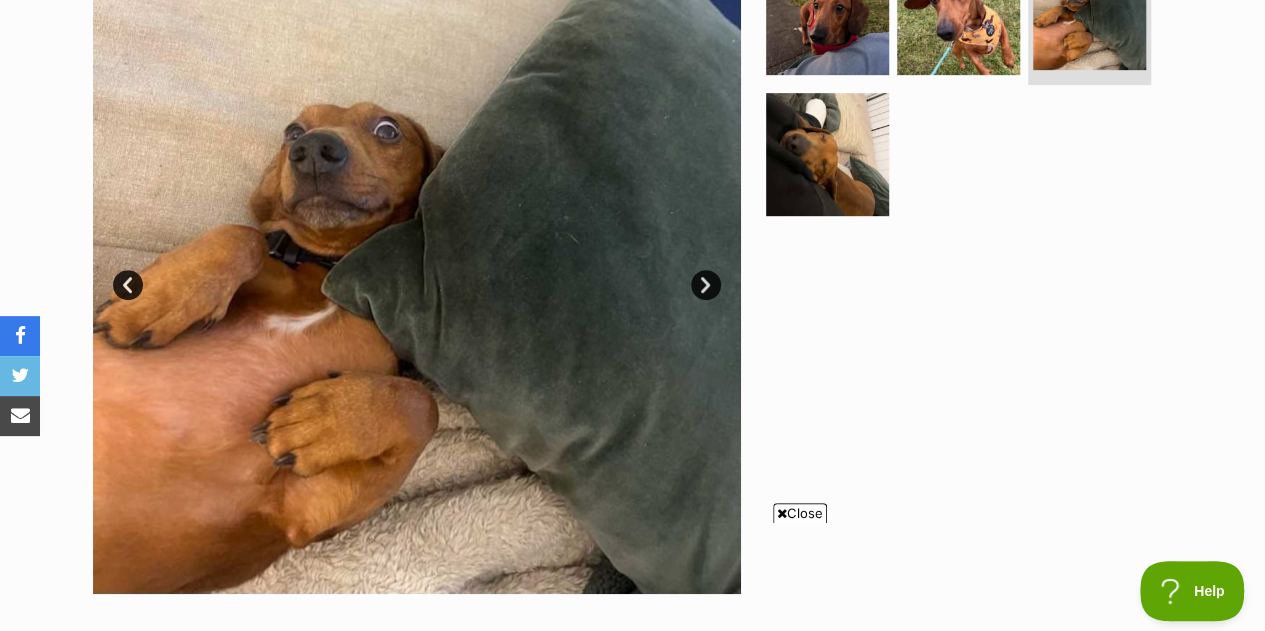click on "Next" at bounding box center [706, 285] 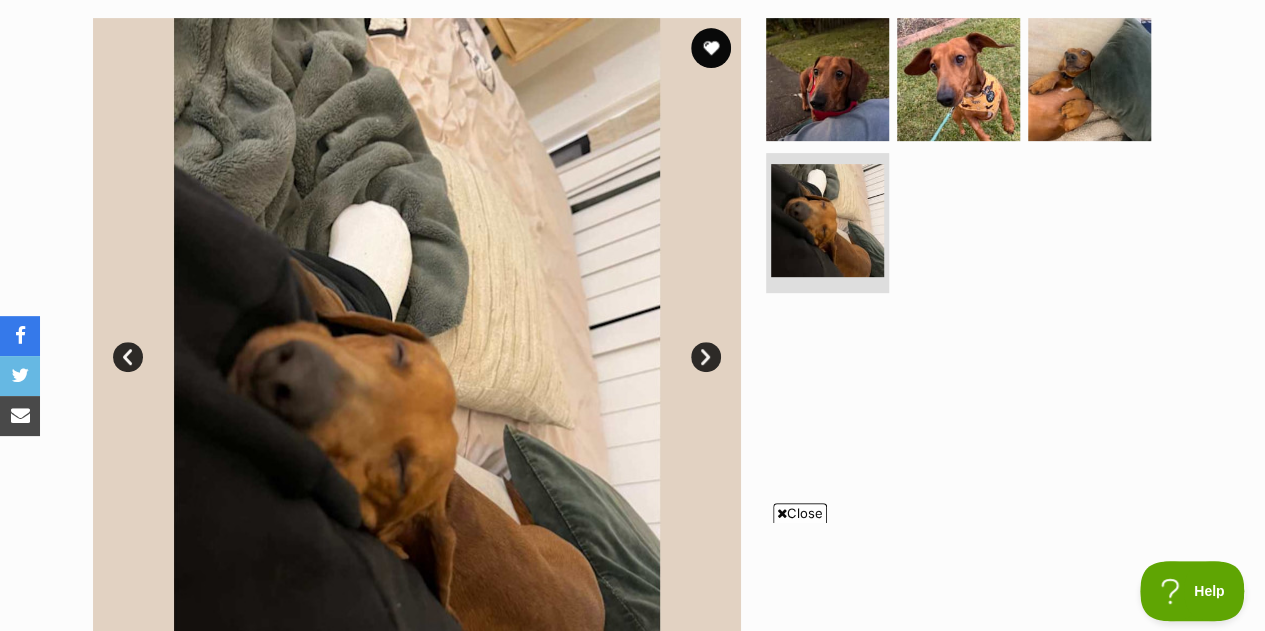 scroll, scrollTop: 396, scrollLeft: 0, axis: vertical 